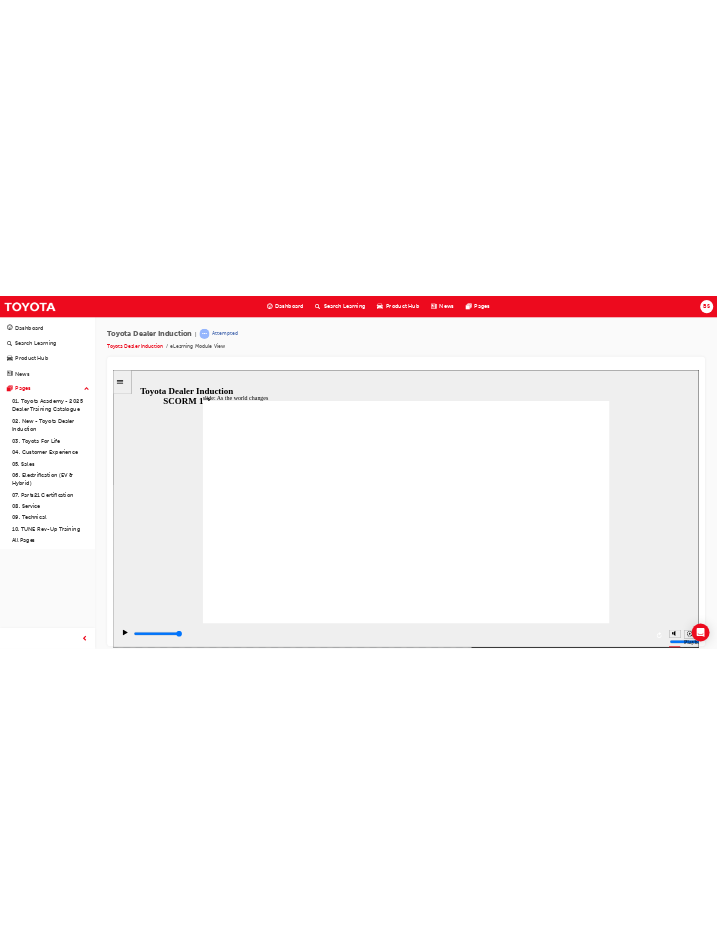 scroll, scrollTop: 0, scrollLeft: 0, axis: both 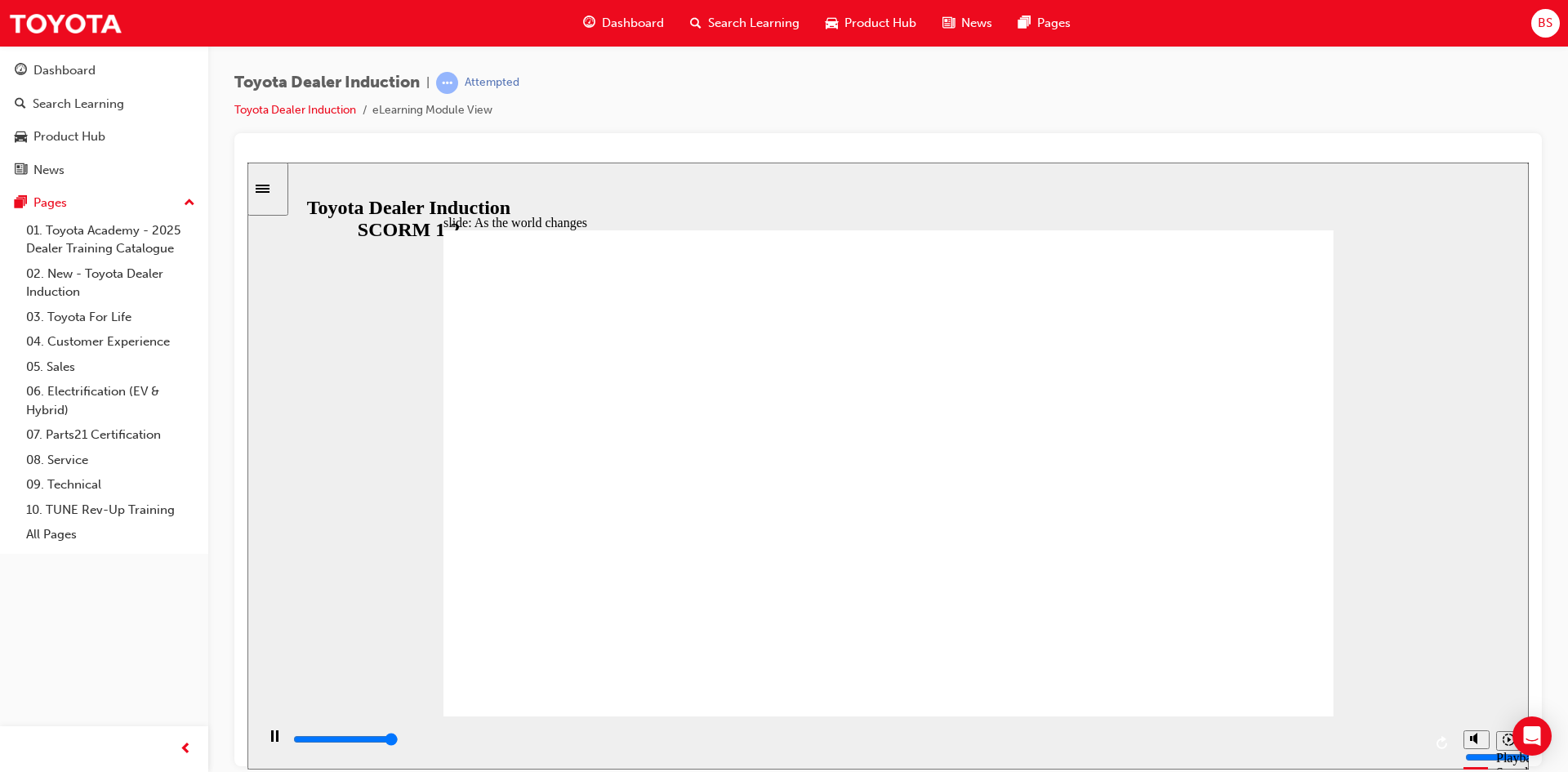 type on "9200" 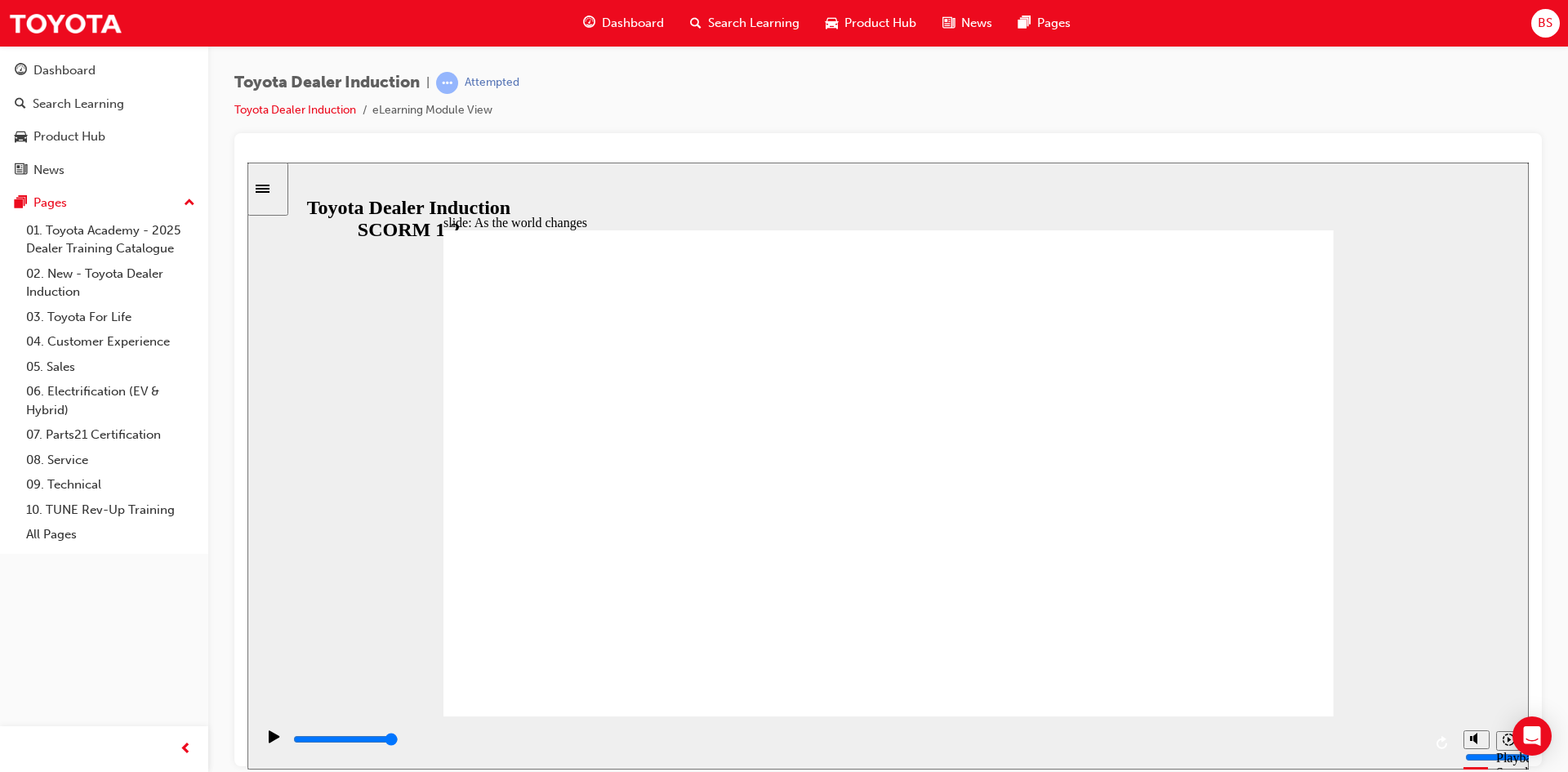 click 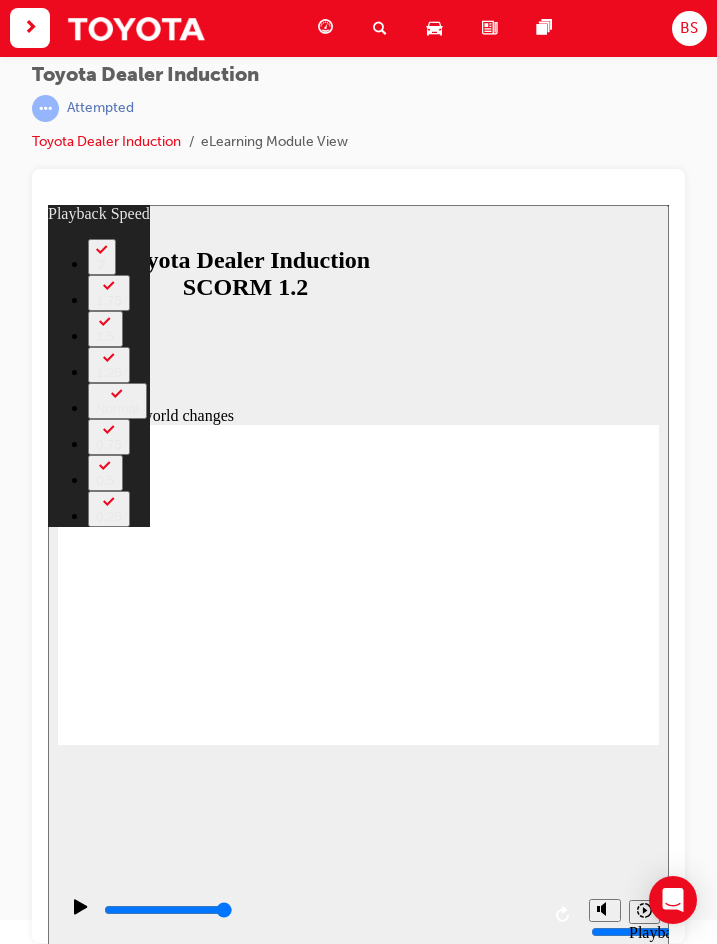 scroll, scrollTop: 27, scrollLeft: 0, axis: vertical 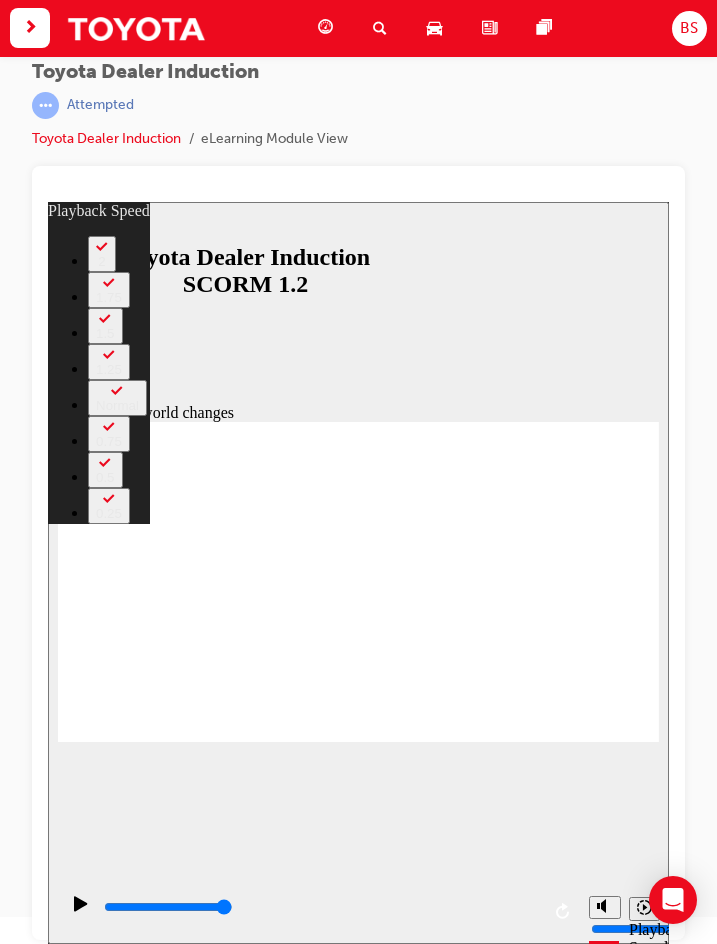 click at bounding box center (208, 2074) 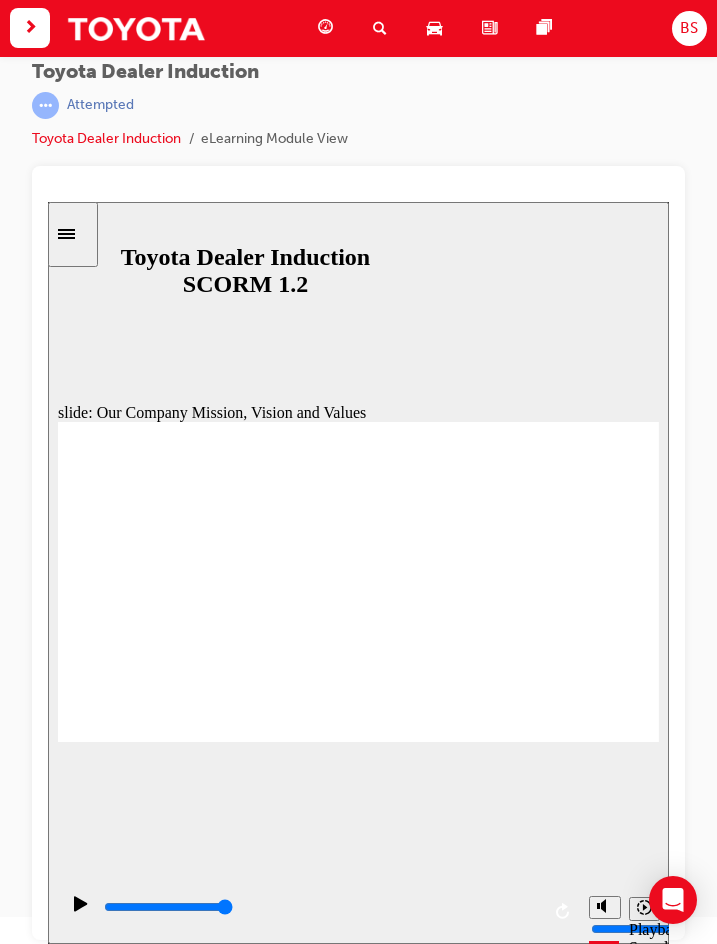 click 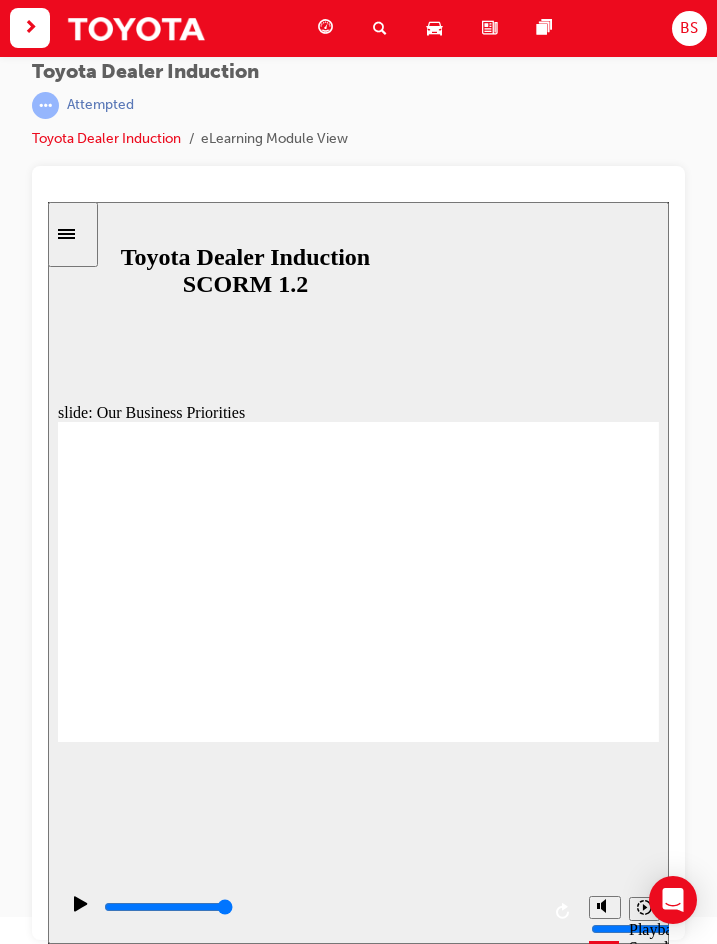 click 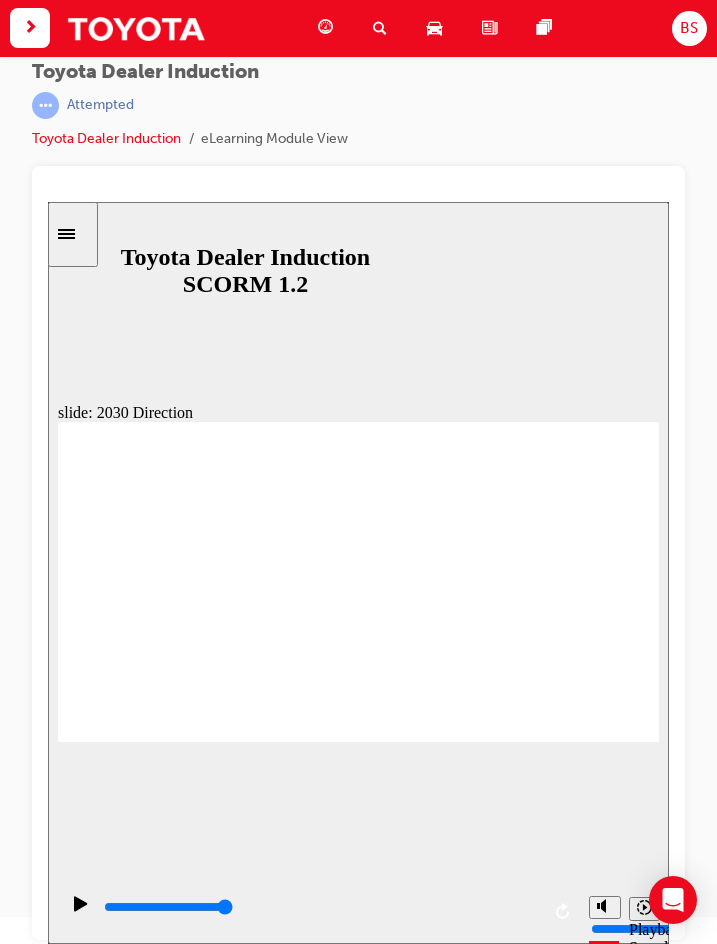 click 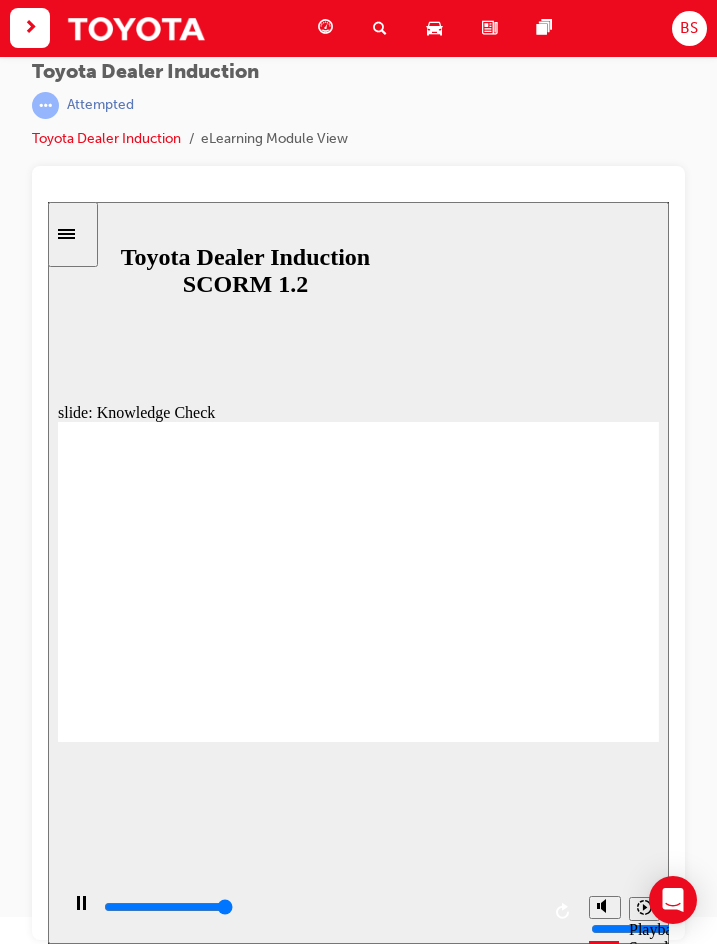 type on "5000" 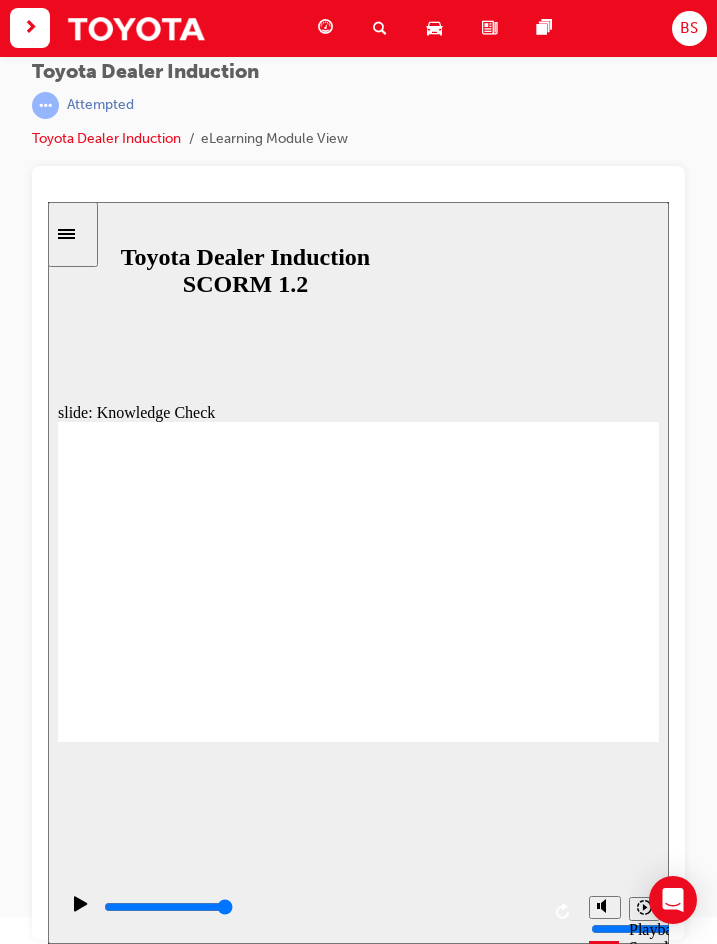click at bounding box center (146, 1474) 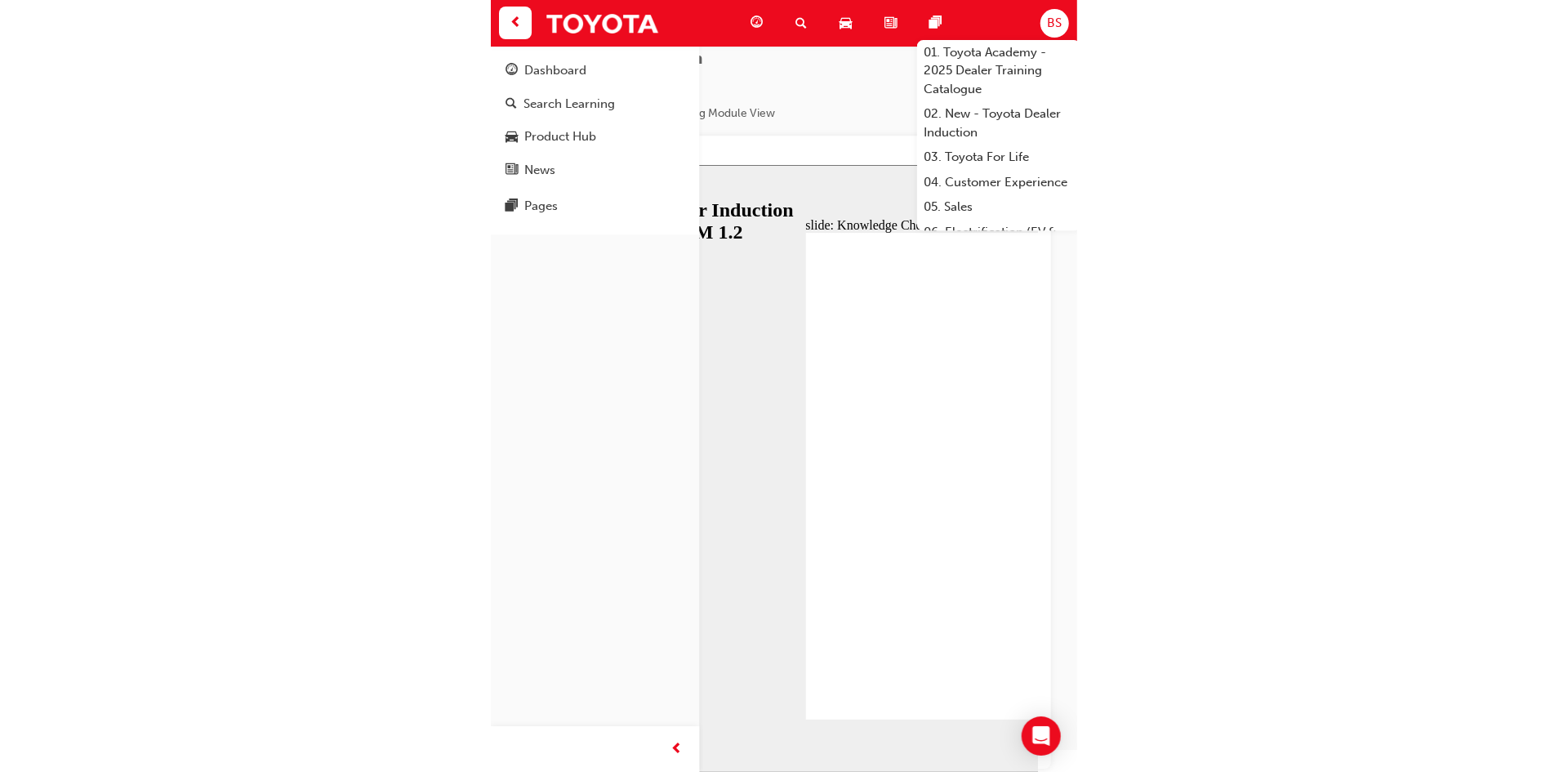 scroll, scrollTop: 0, scrollLeft: 0, axis: both 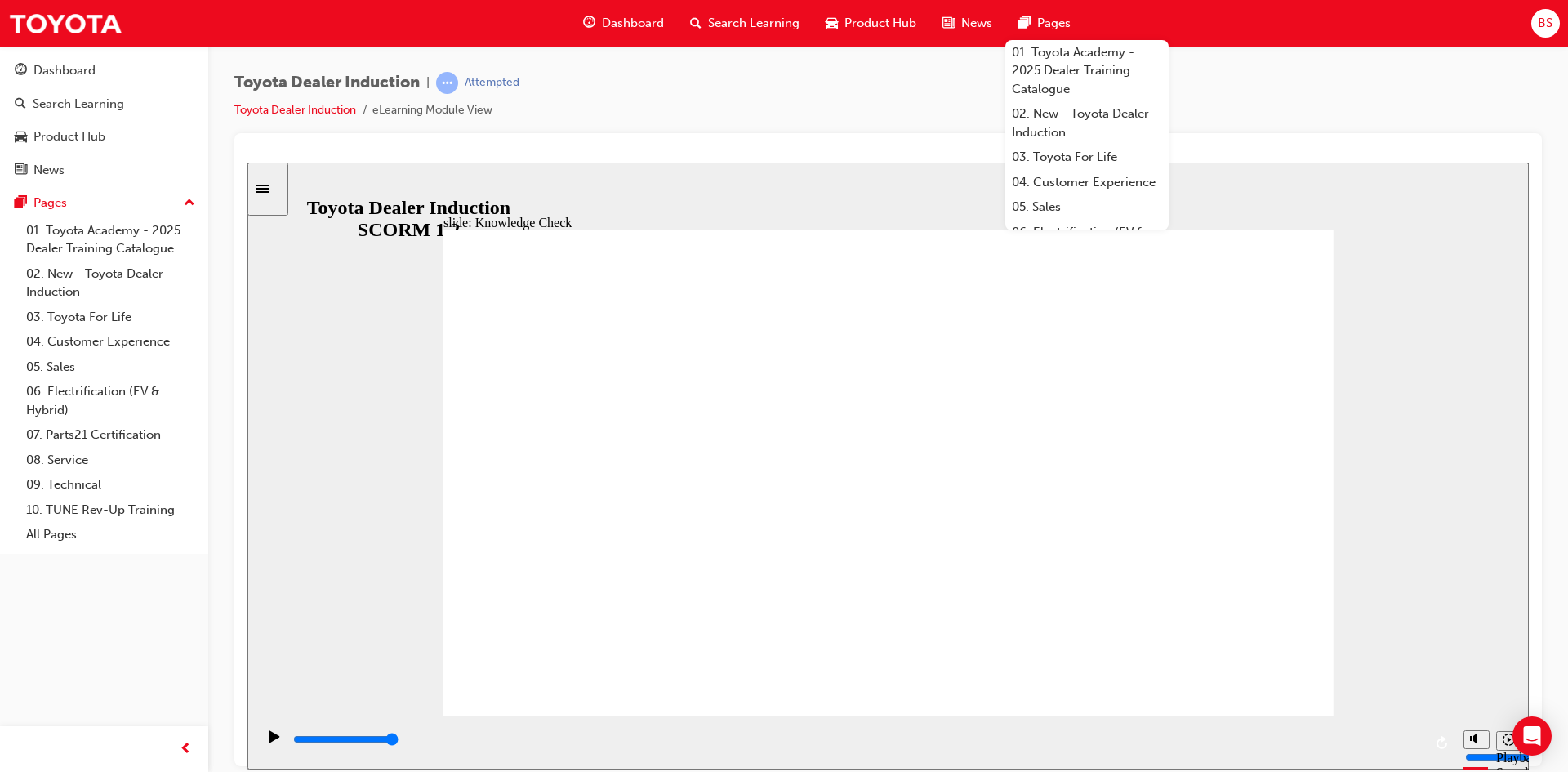 click 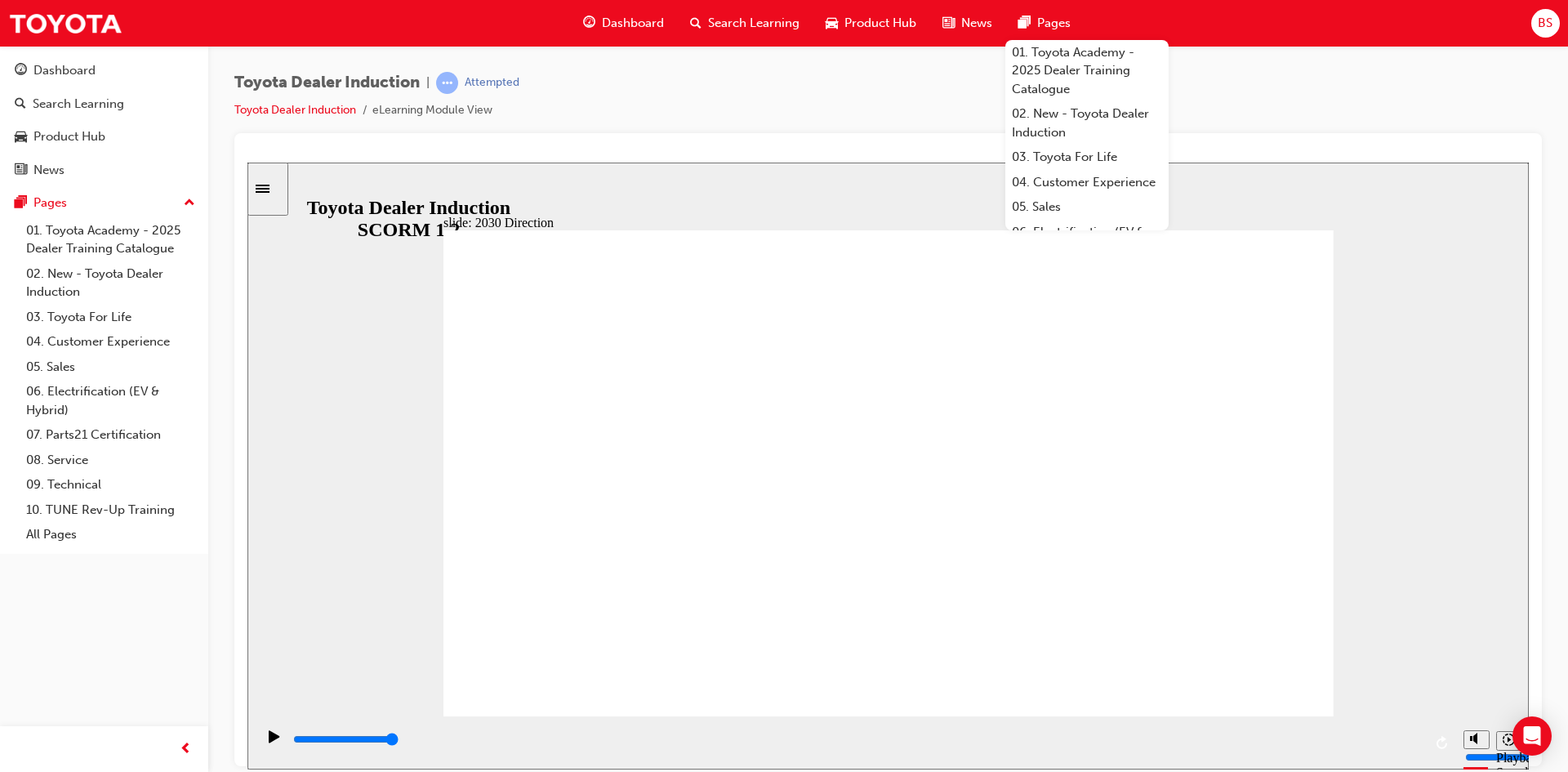 click on "slide: 2030 Direction
Rectangle 1 BACK BACK SUBMIT SUBMIT Knowledge Check Fill in the missing word:   Our Company Mission is "Producing _____________ for all." BACK BACK SUBMIT SUBMIT Fill in the missing word: Our Company Mission is "Producing _____________ or all." Knowledge Check Correct Response Happiness happiness Rectangle 1 Rectangle 2 Rectangle 3 2030   Direction Mobility  Ecosystem Driving Positive Change People MOBILITY ECOSYSTEM CARBON NEUTRALITY SAFETY BZ FOF  NEXT DATA PROTECTION ESG CAPACITY CAPABILITY BACK BACK NEXT NEXT BACK BACK People SAFETY CAPACITY CAPABILITY Mobility  Ecosystem Driving Positive  Change MOBILITY ECOSYSTEM FOF  NEXT BZ CARBON NEUTRALITY 2030   Direction DATA PROTECTION ESG NEXT NEXT Back to top" at bounding box center [888, 465] 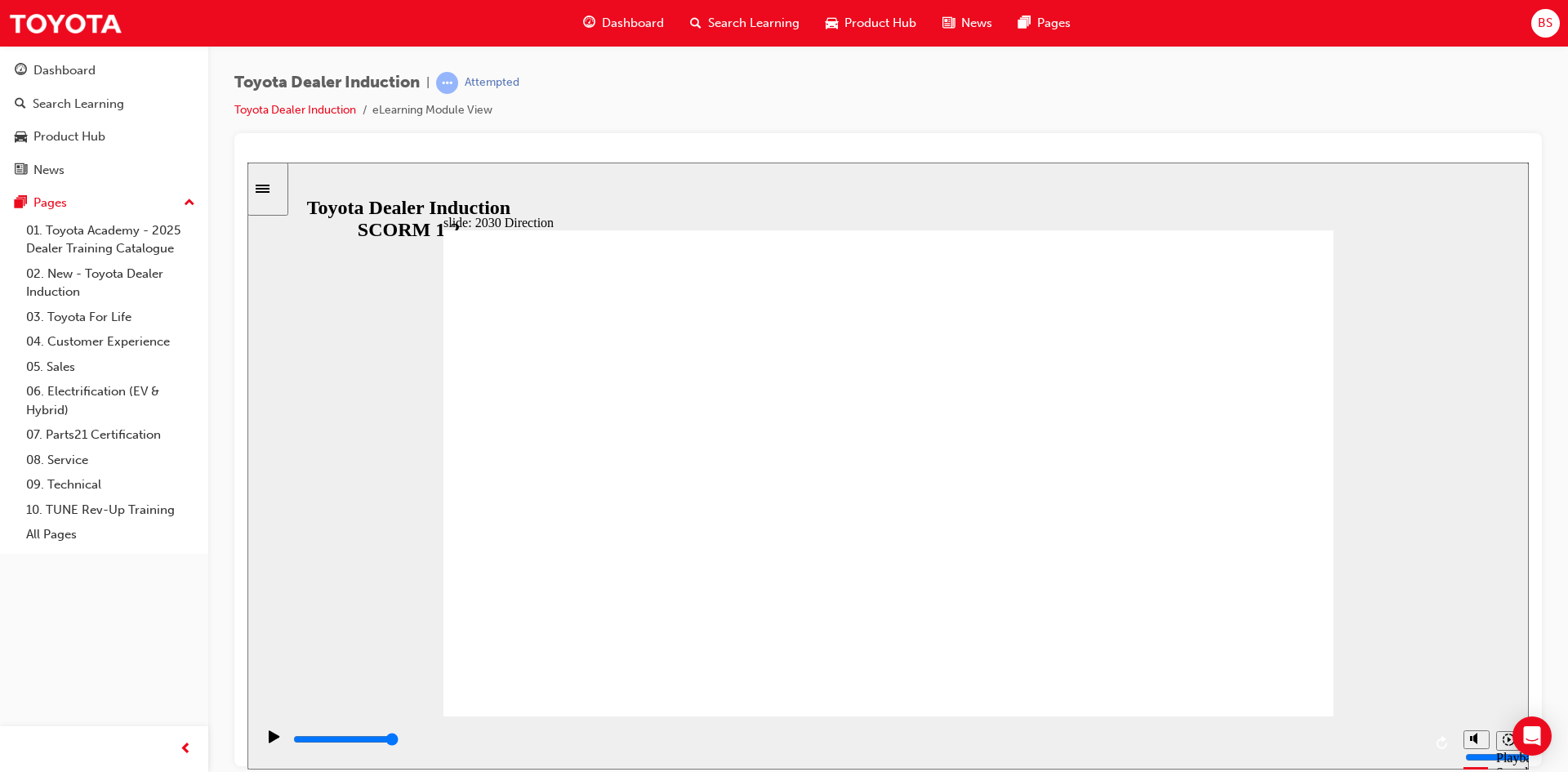 click on "Toyota Dealer Induction | Attempted Toyota Dealer Induction eLearning Module View" at bounding box center (888, 388) 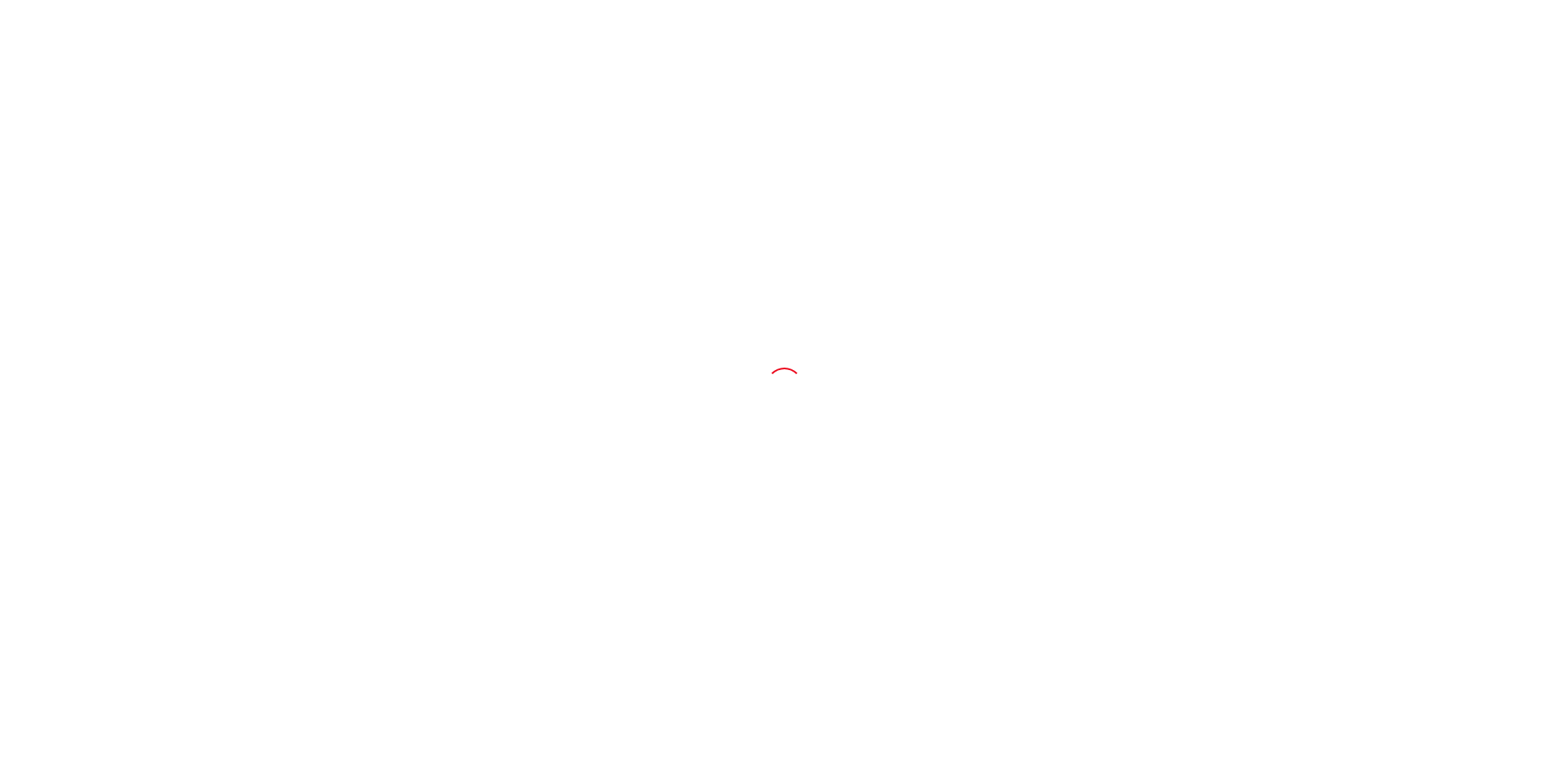 scroll, scrollTop: 0, scrollLeft: 0, axis: both 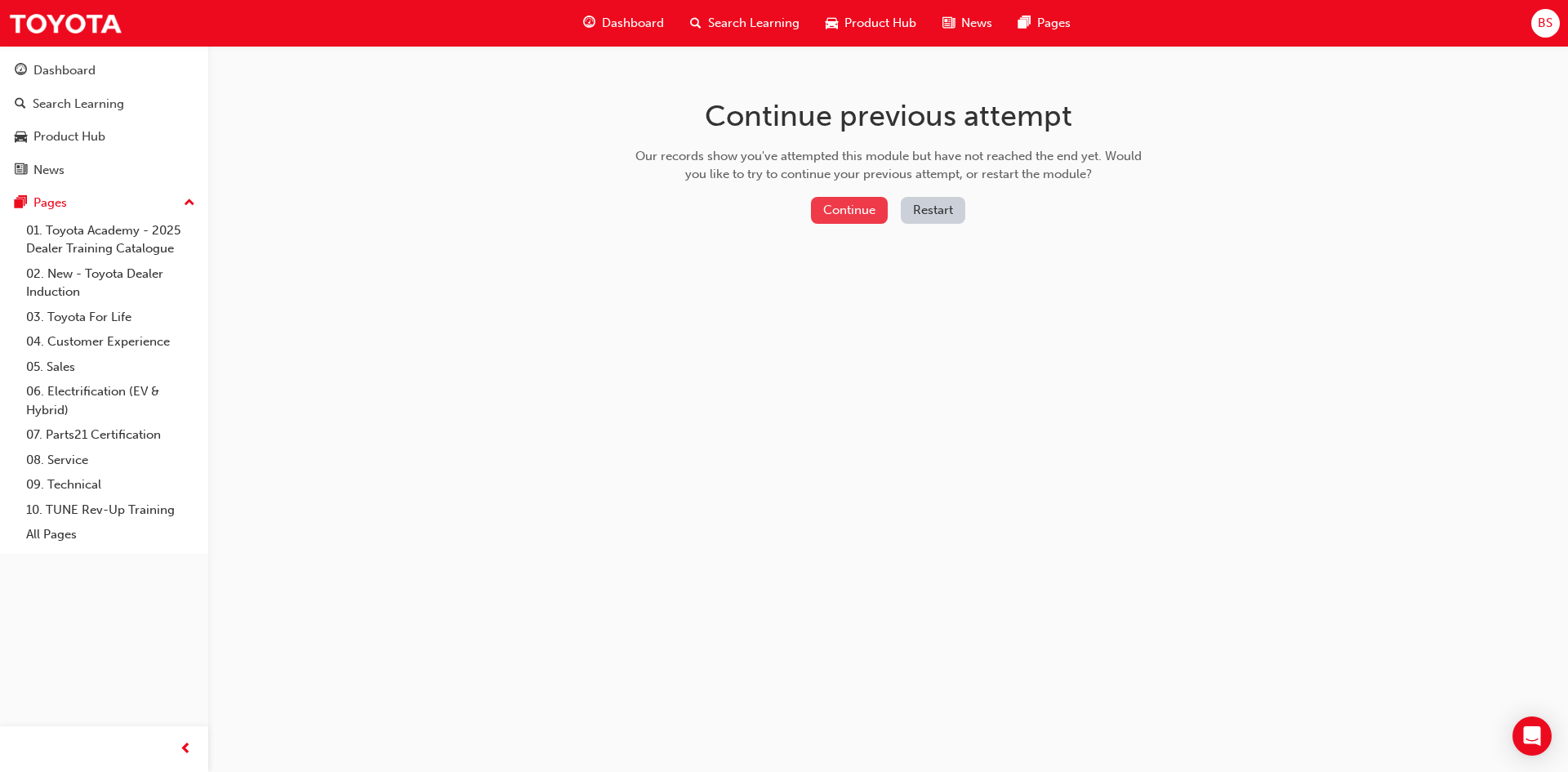 click on "Continue" at bounding box center [849, 210] 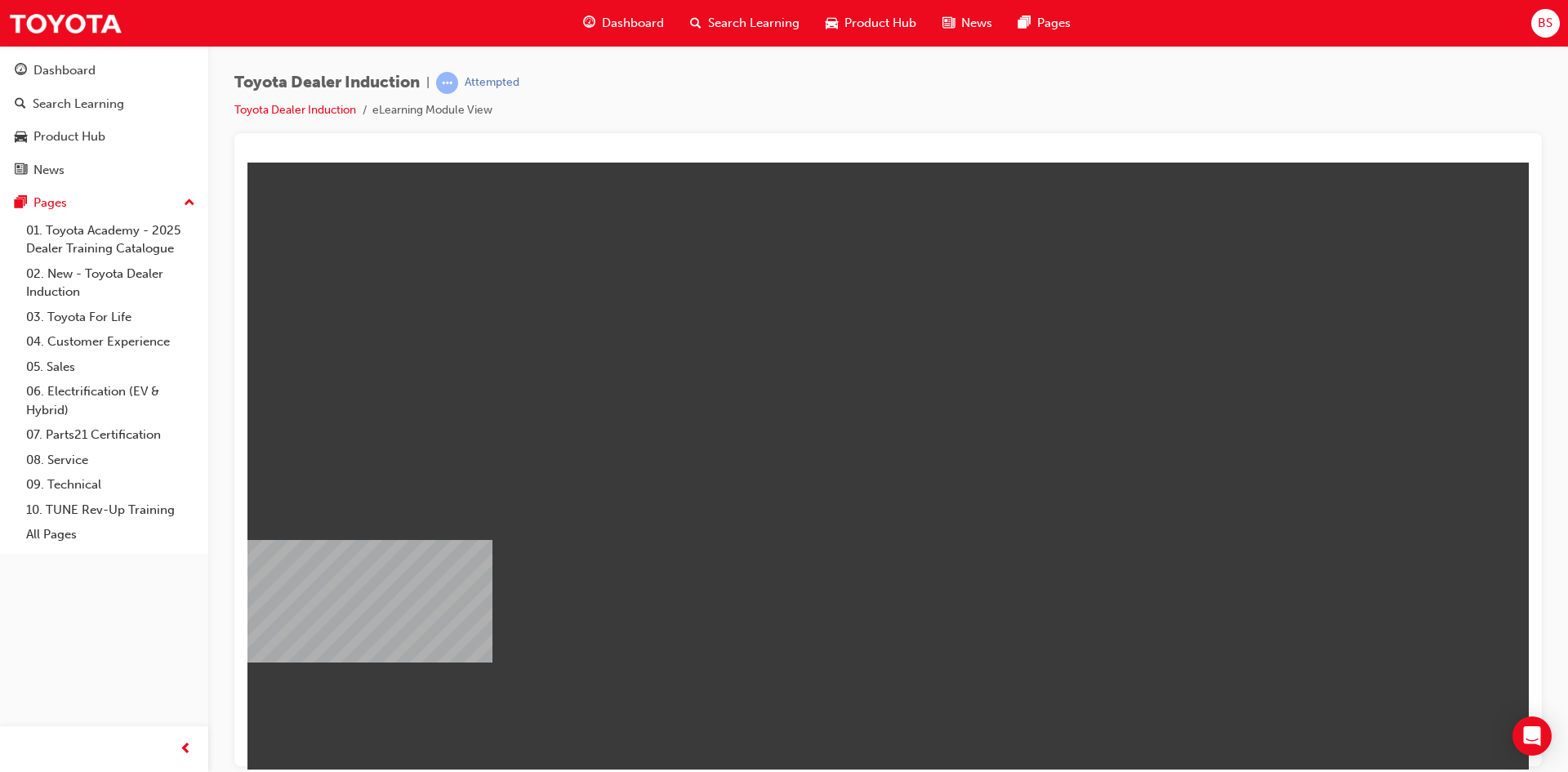 scroll, scrollTop: 0, scrollLeft: 0, axis: both 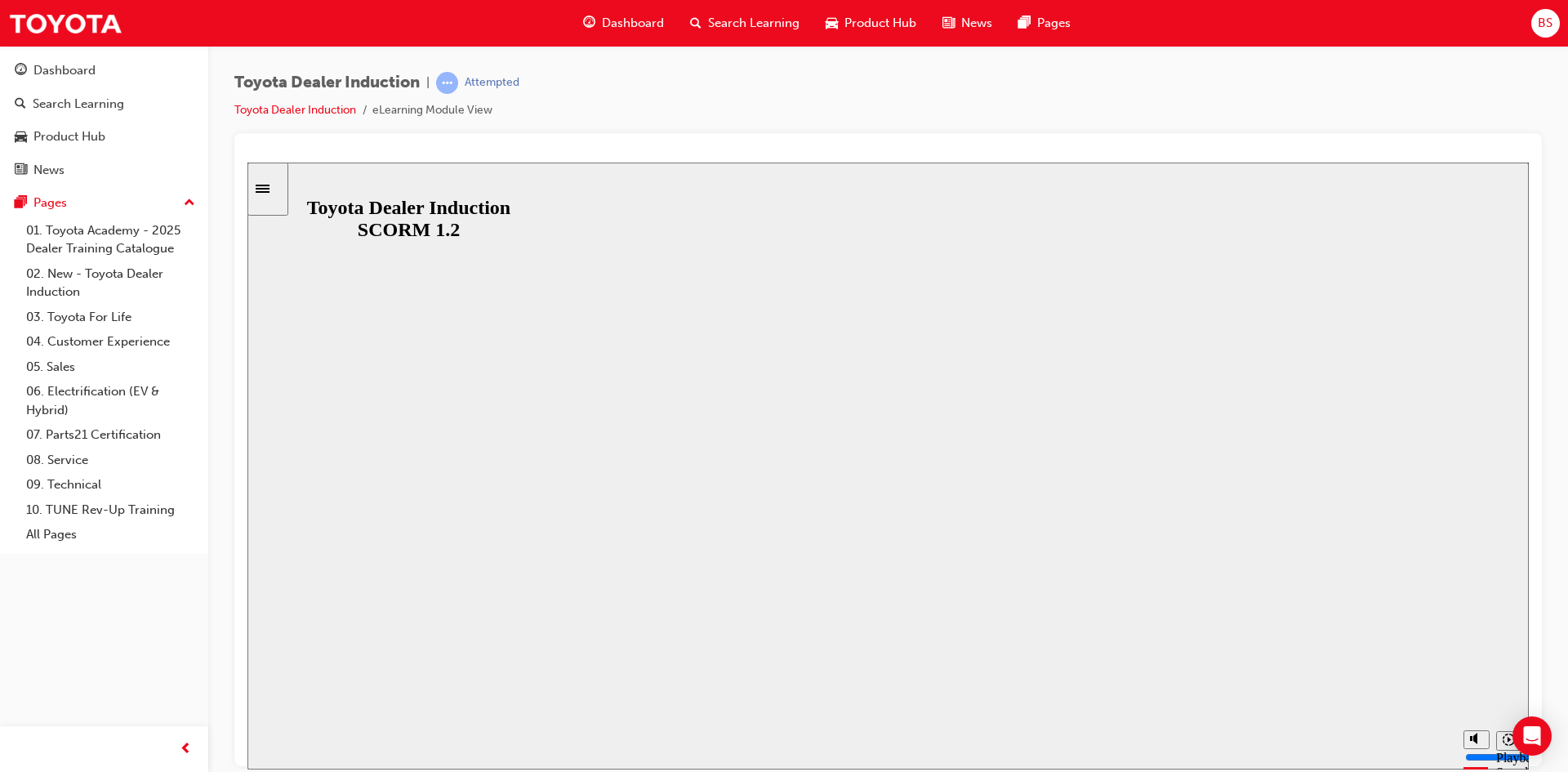 click on "Resume" at bounding box center (278, 1023) 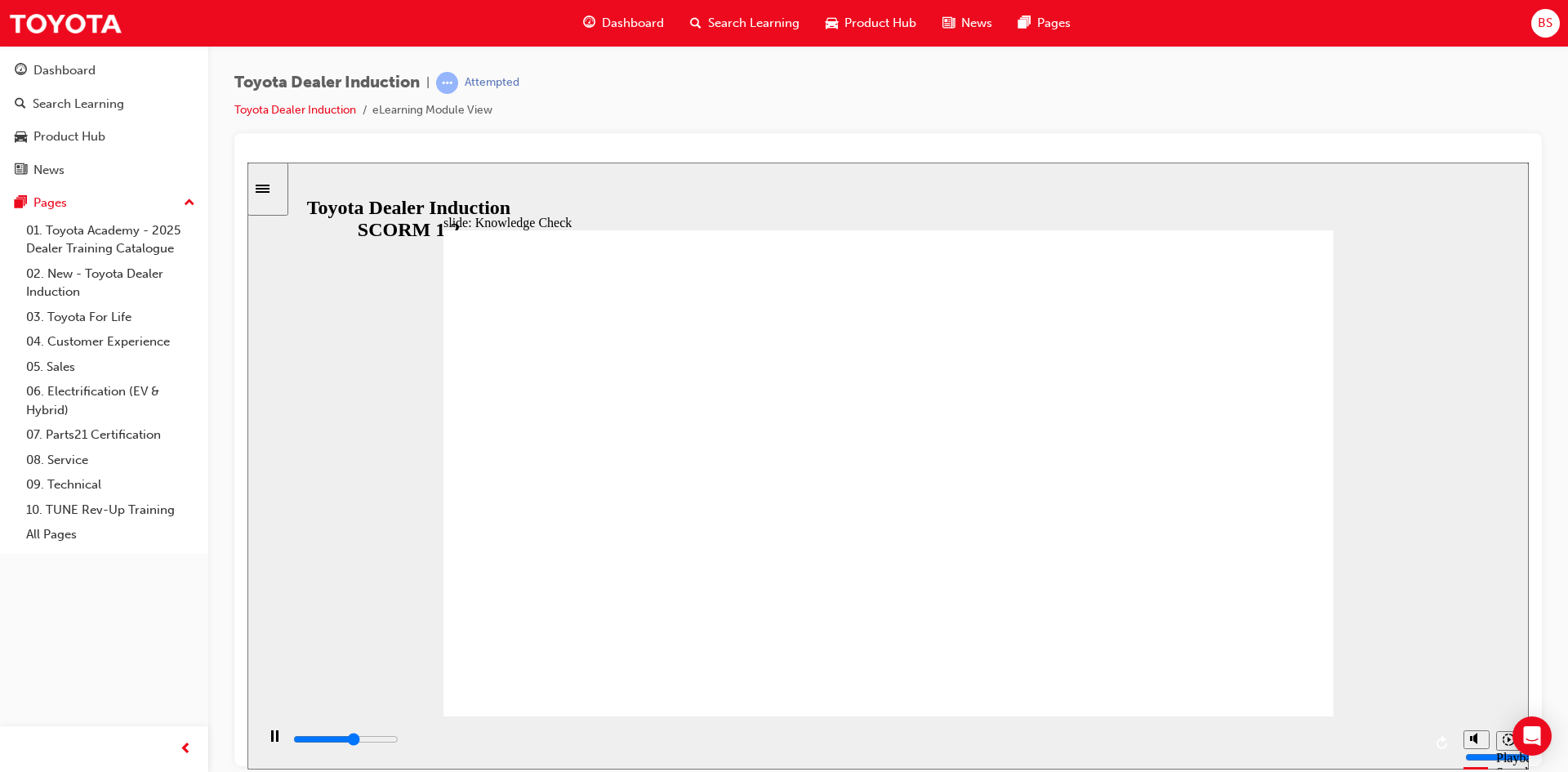 click 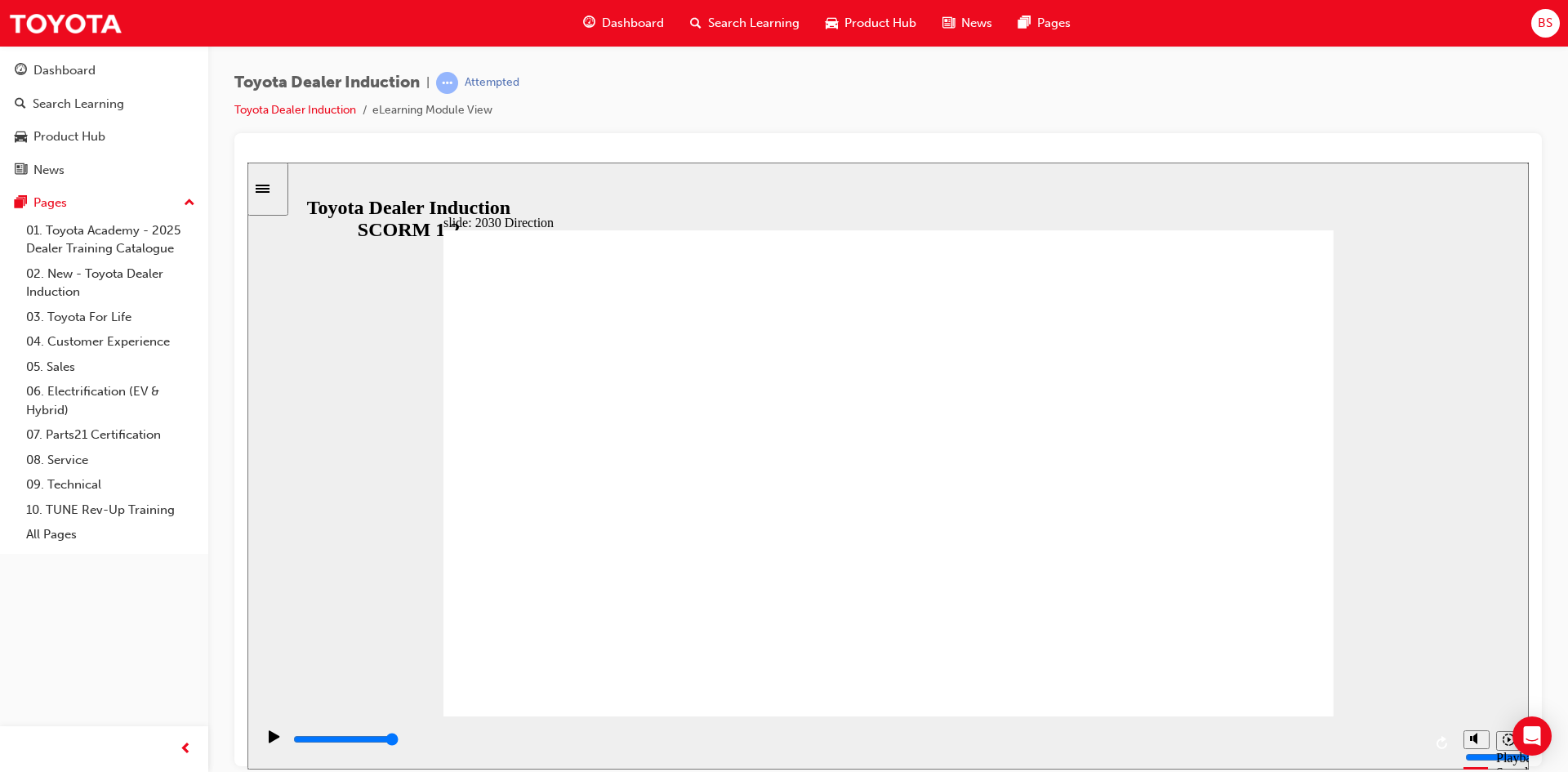 click 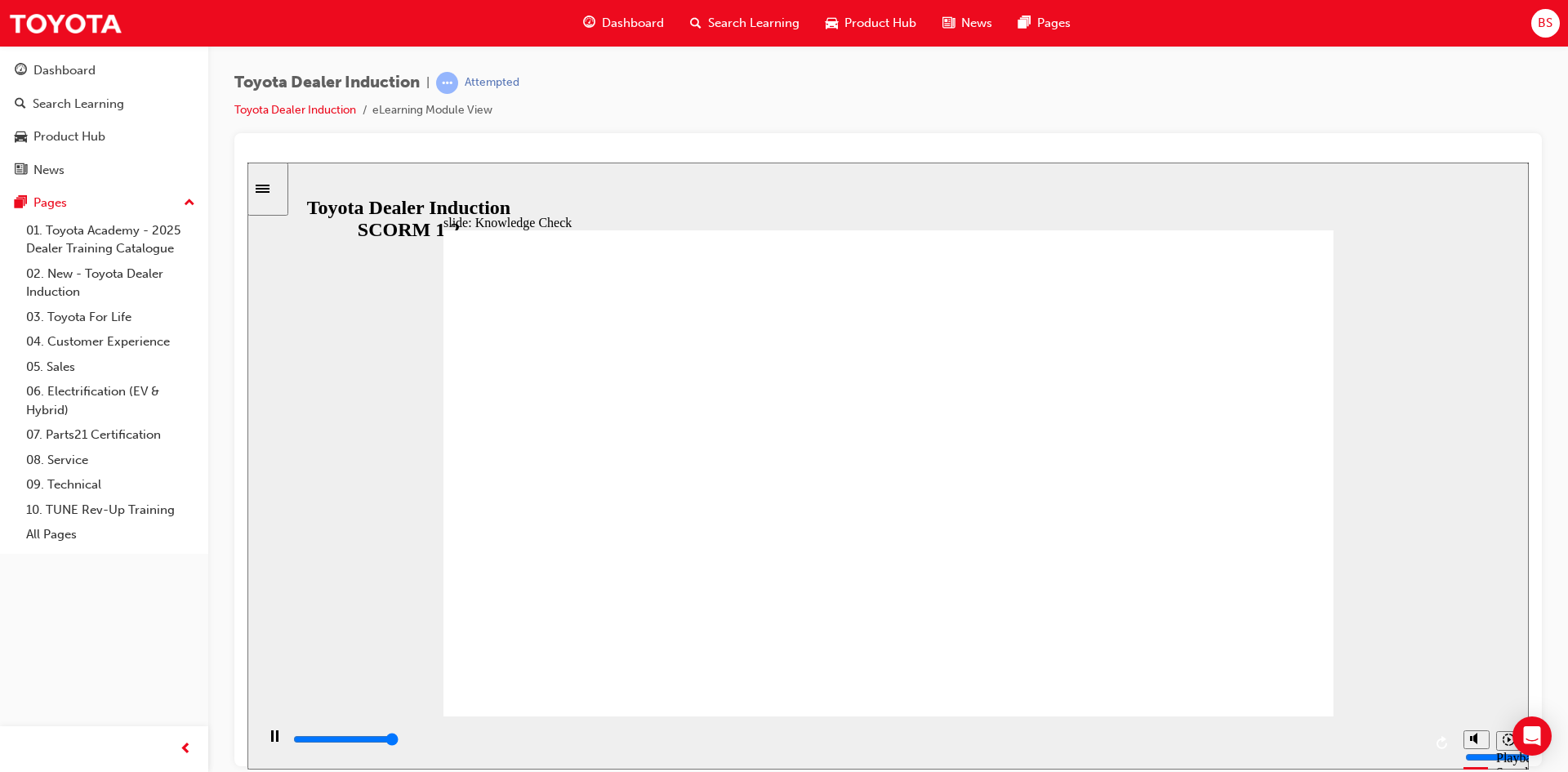 type on "5000" 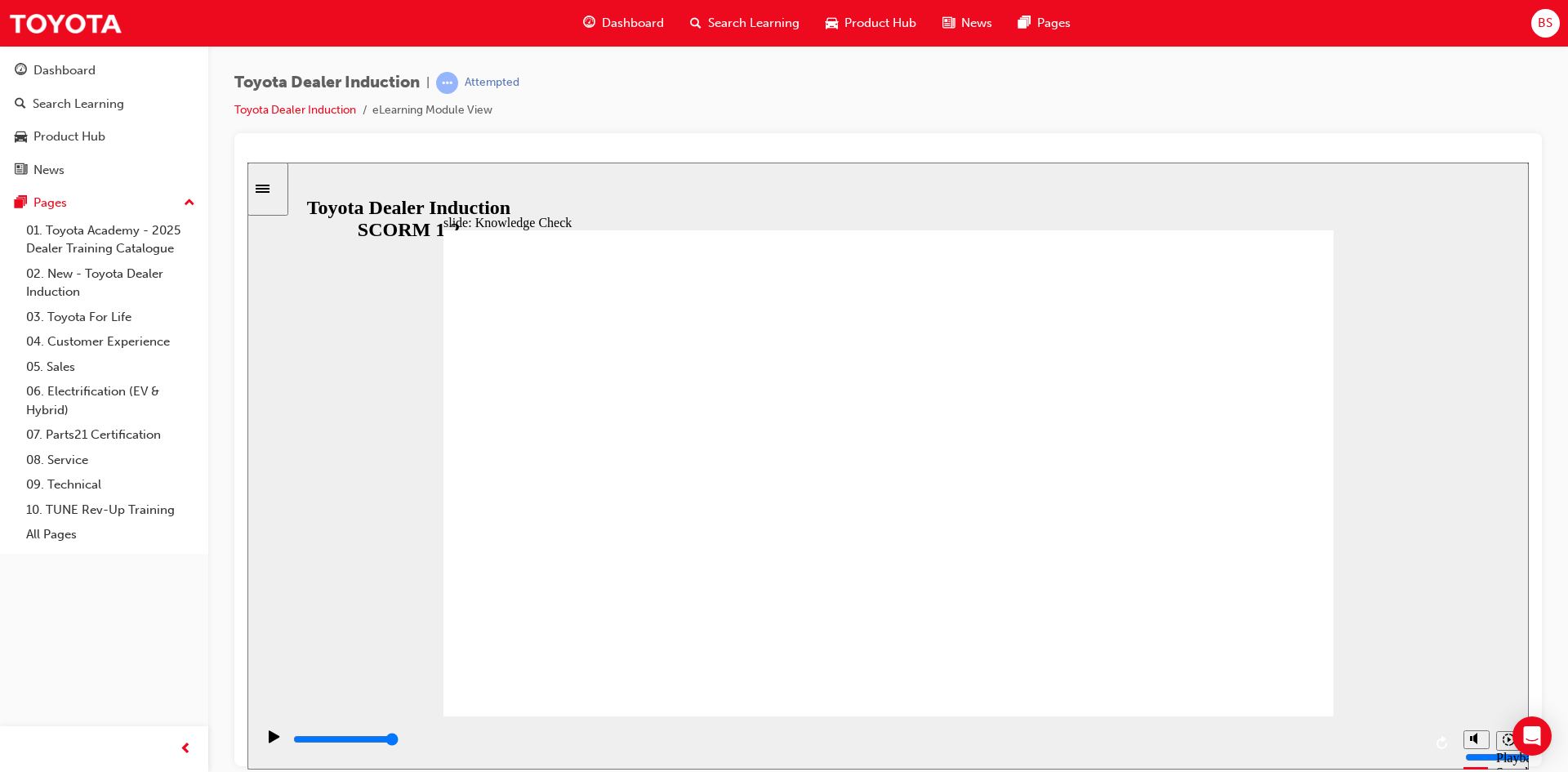 click at bounding box center (679, 1792) 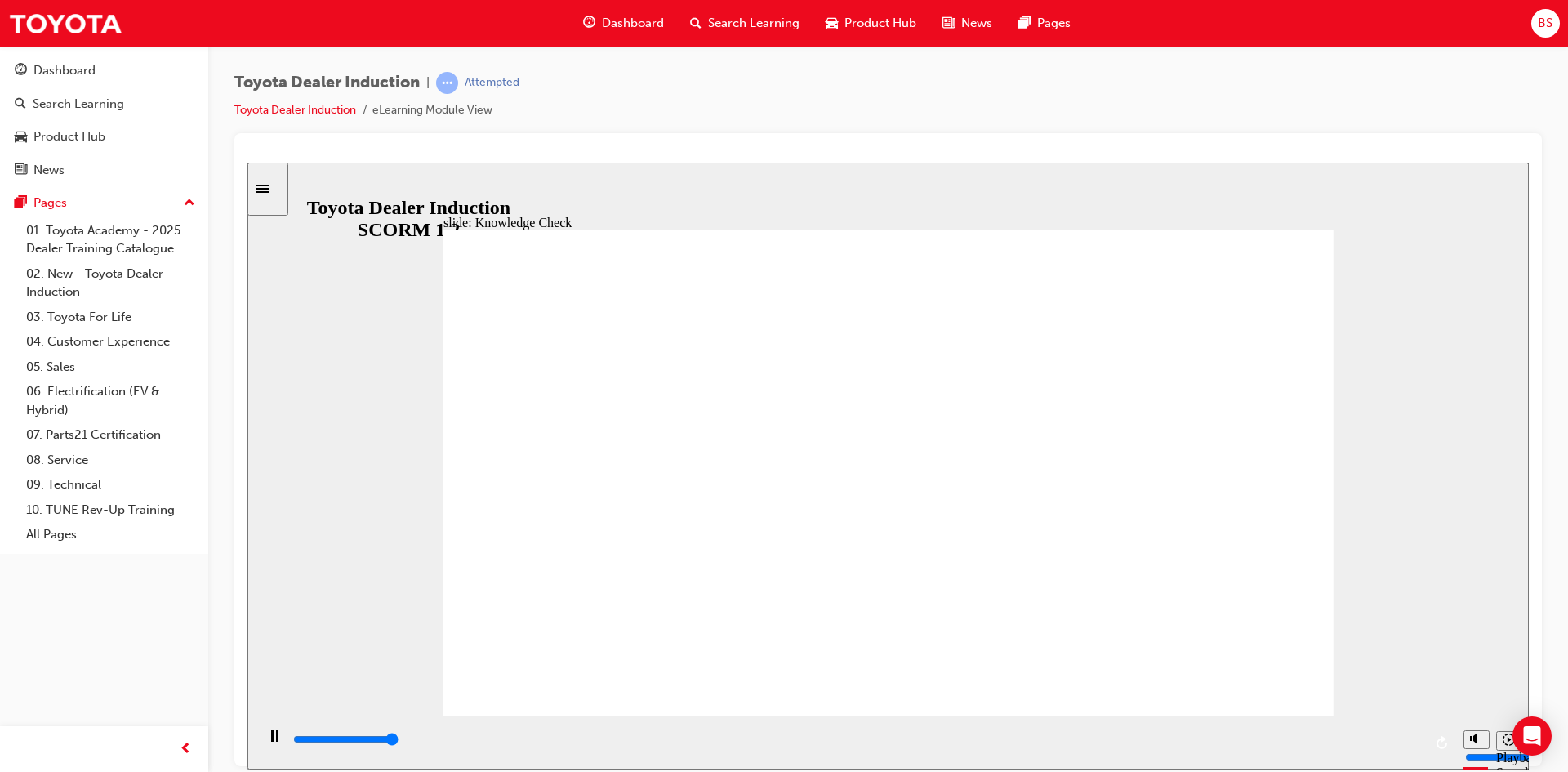 type on "5000" 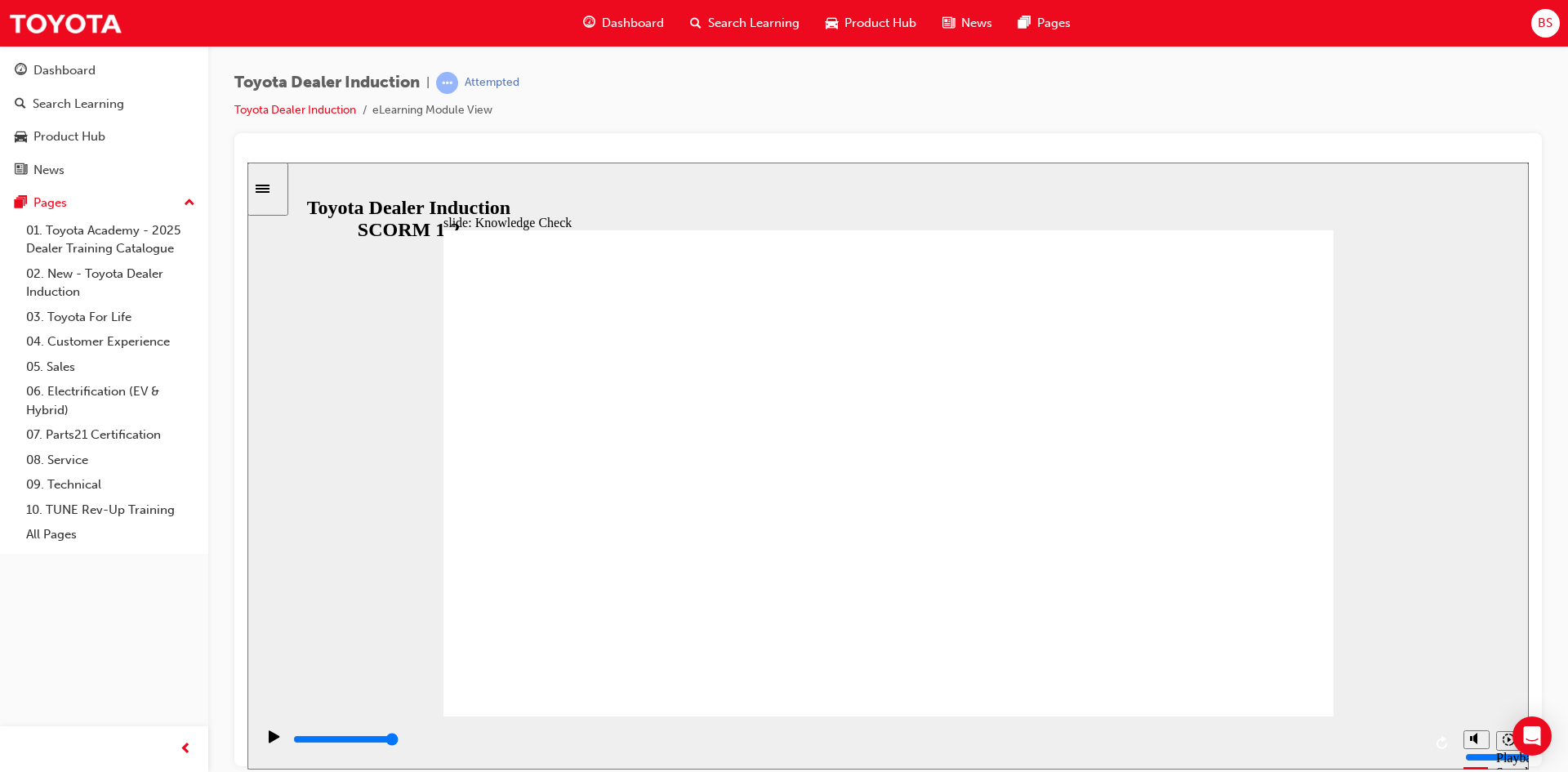 click at bounding box center [679, 1792] 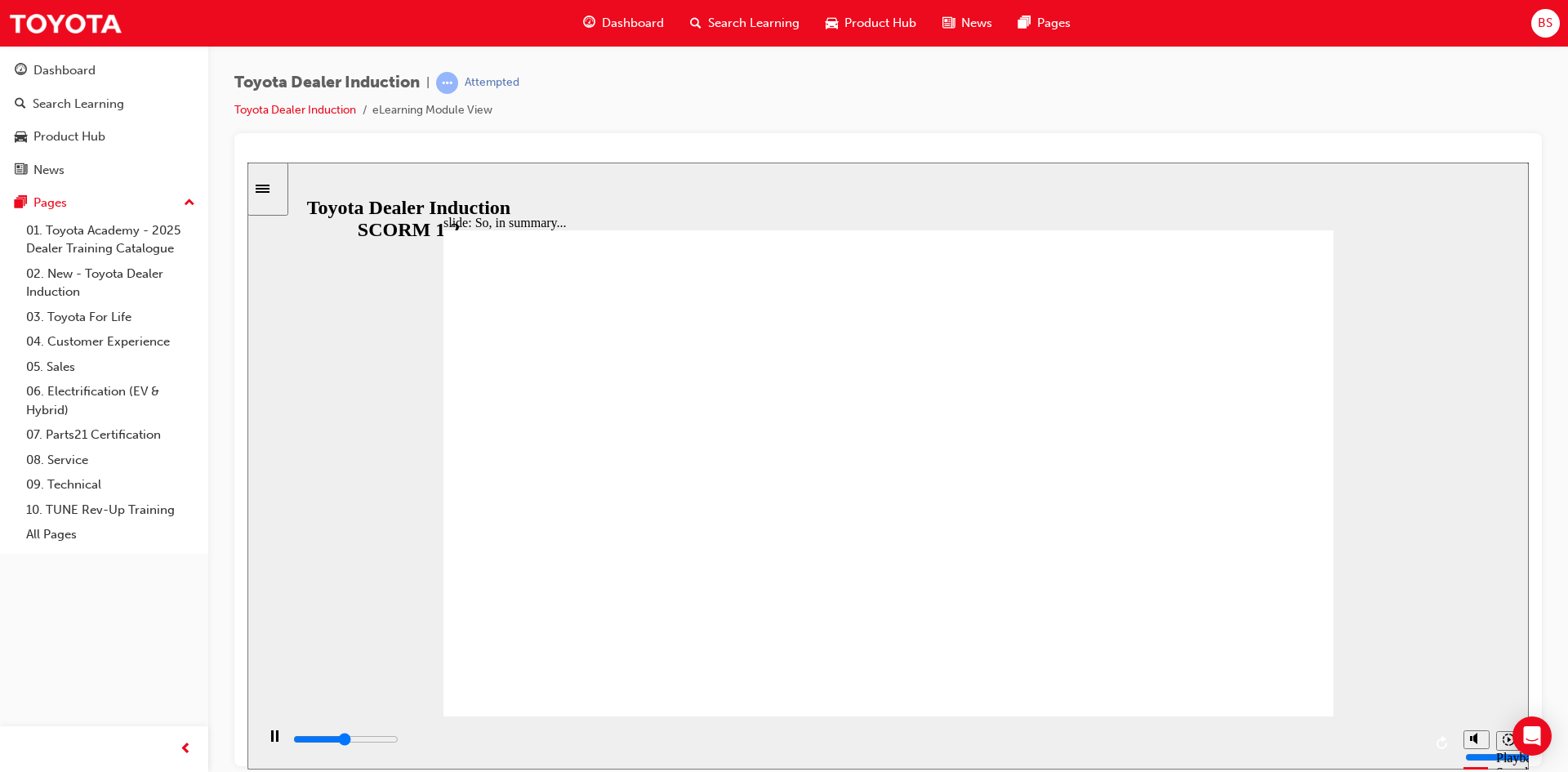 click 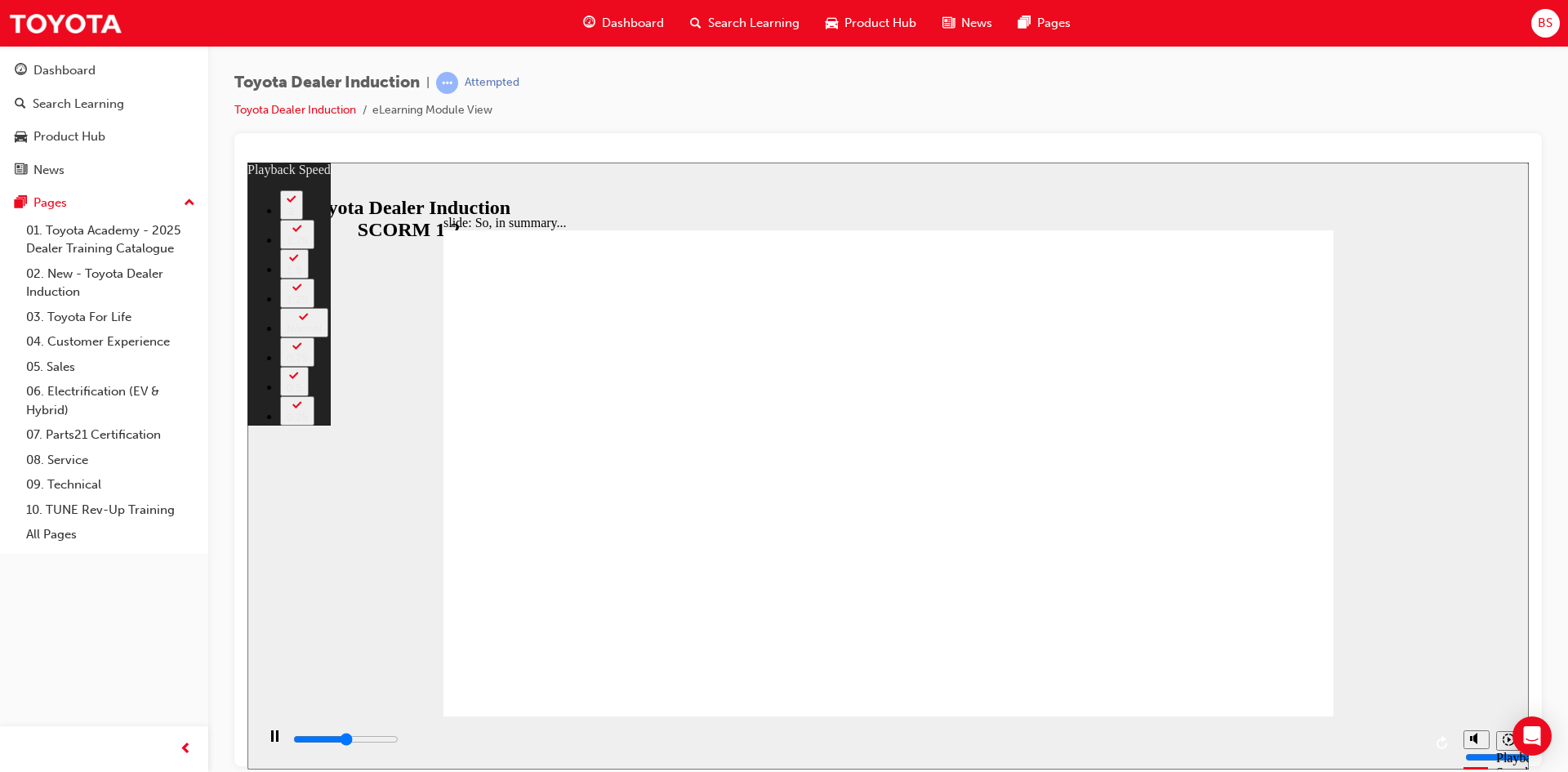 type on "3300" 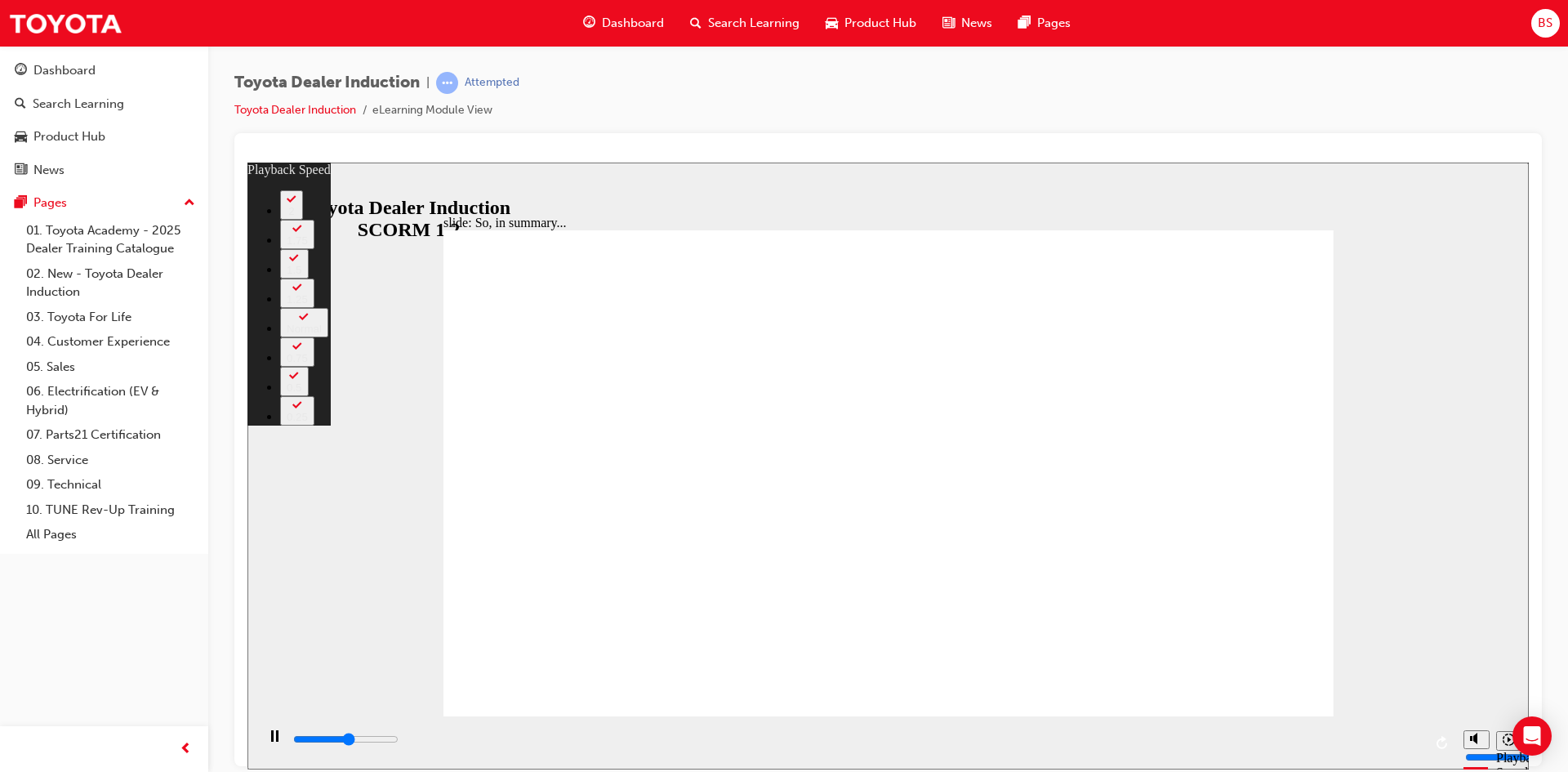 type on "3600" 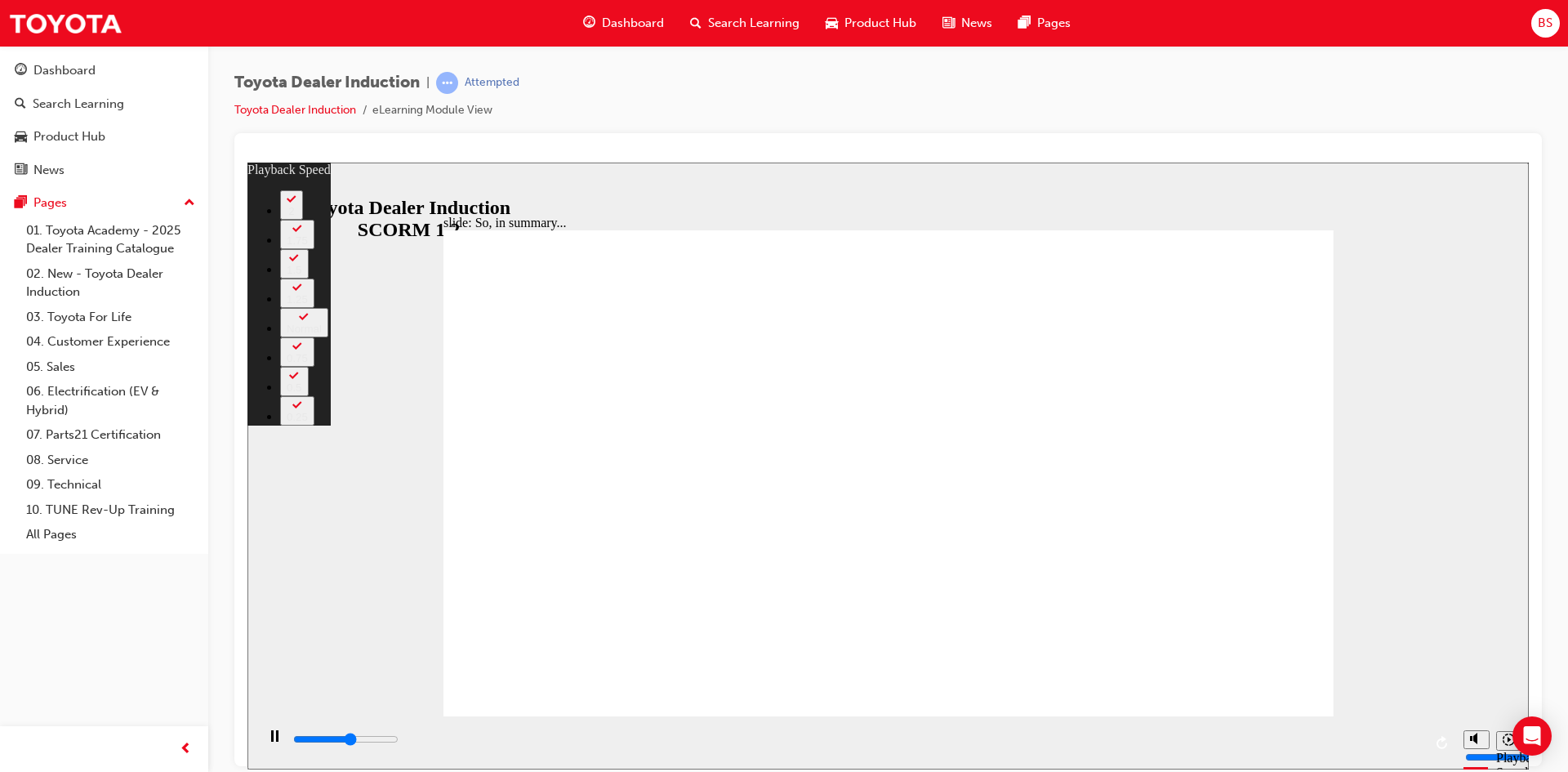 type on "0" 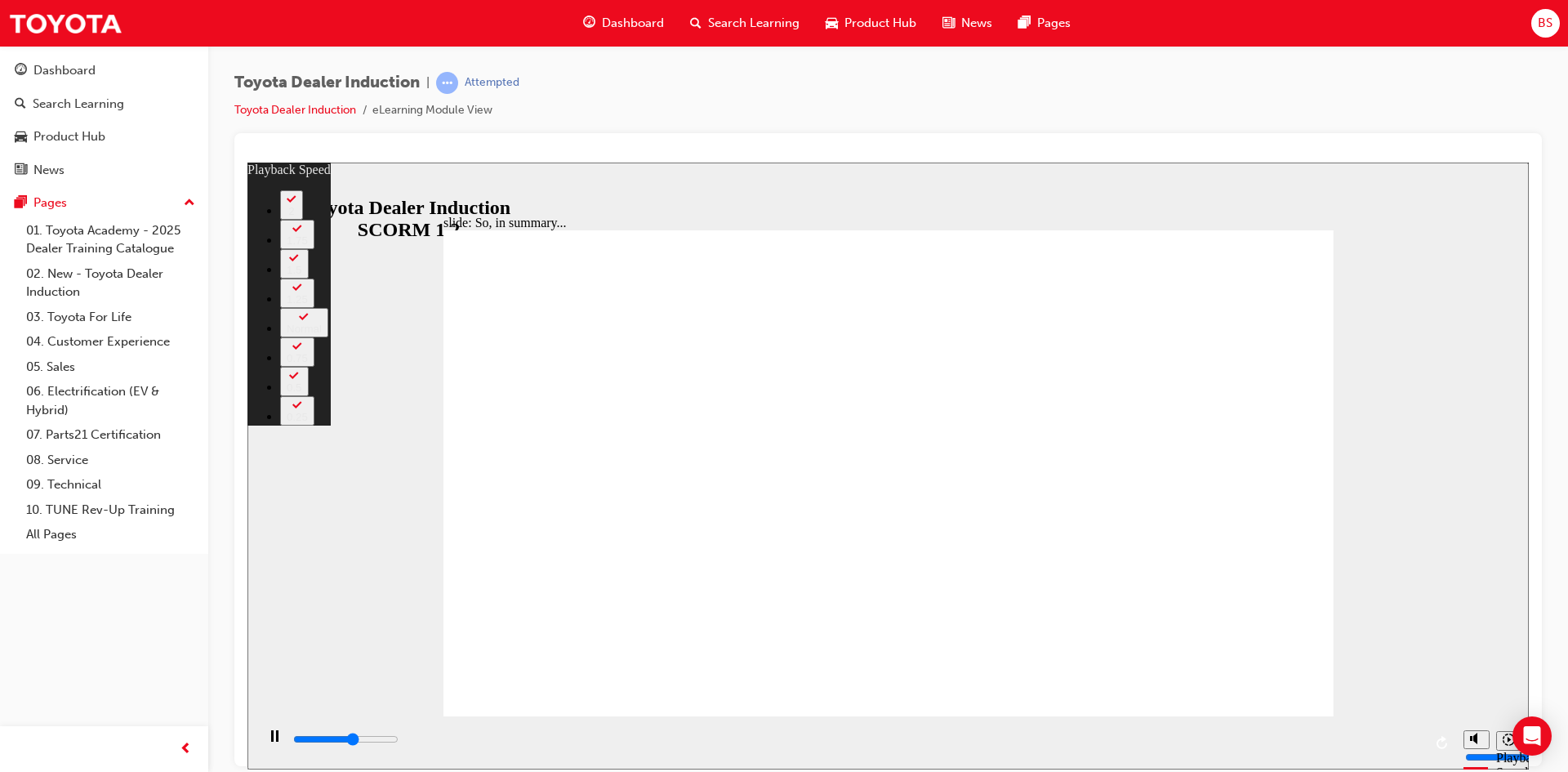 type on "3800" 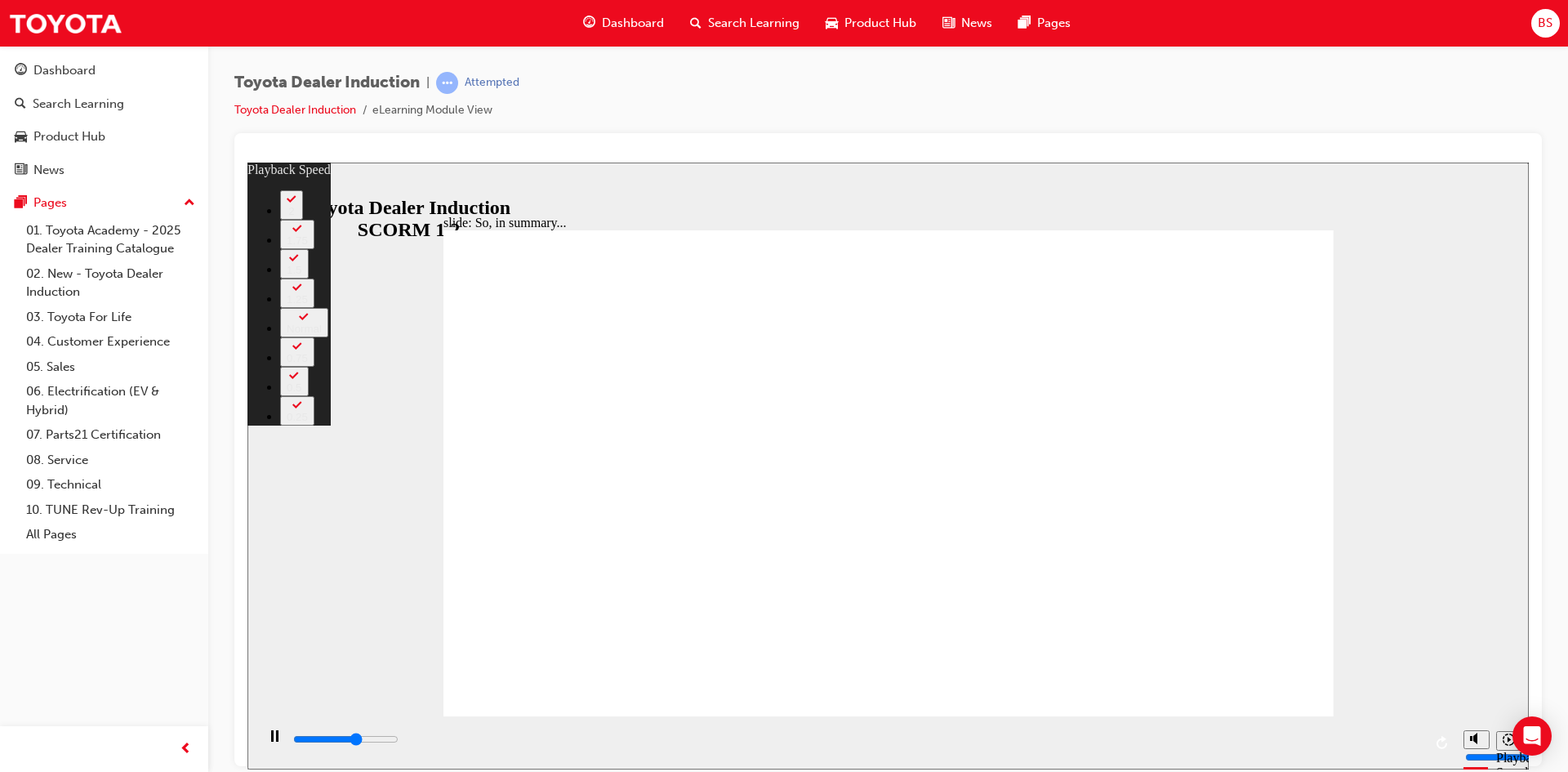 type on "4100" 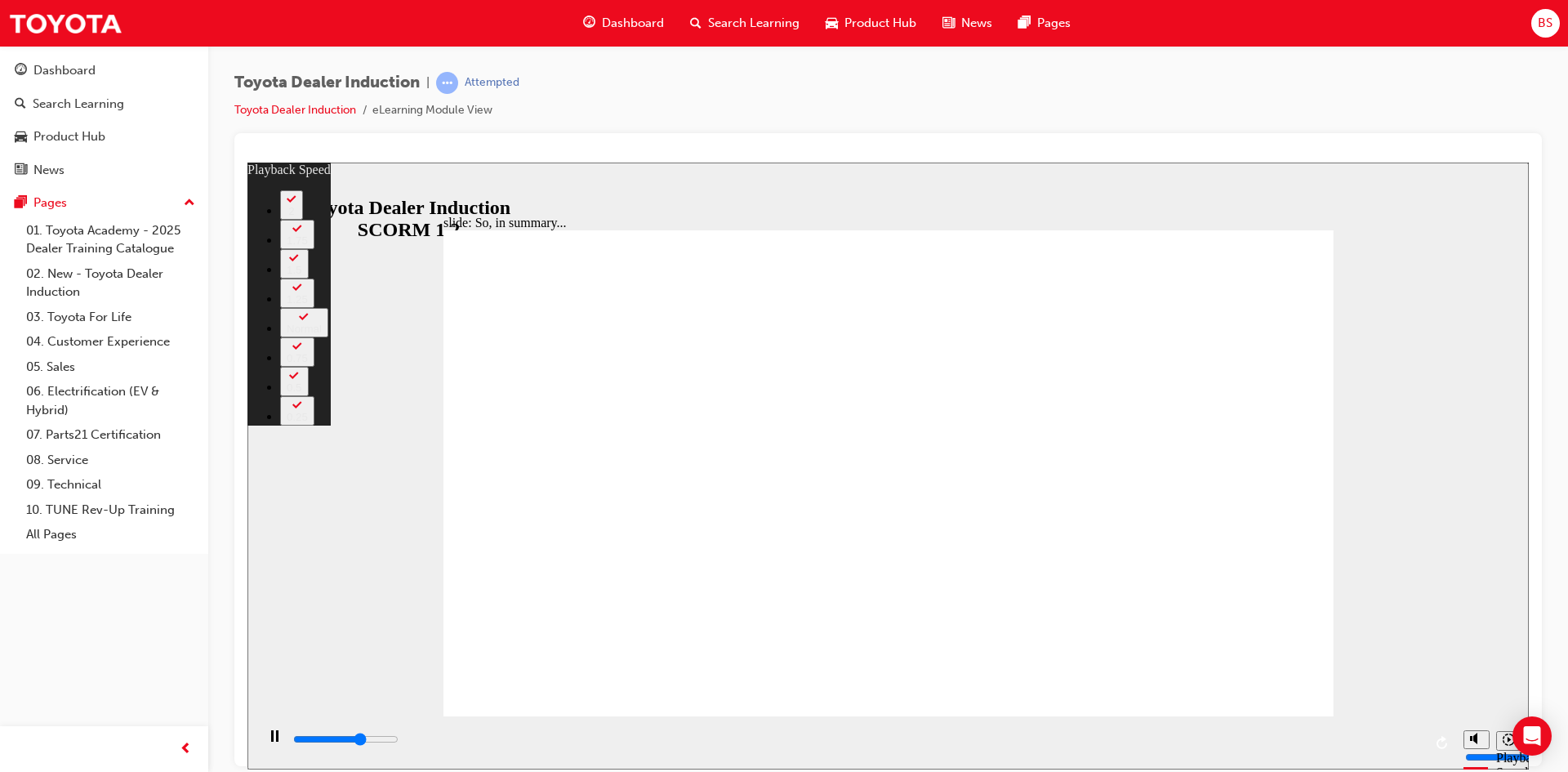 type on "4300" 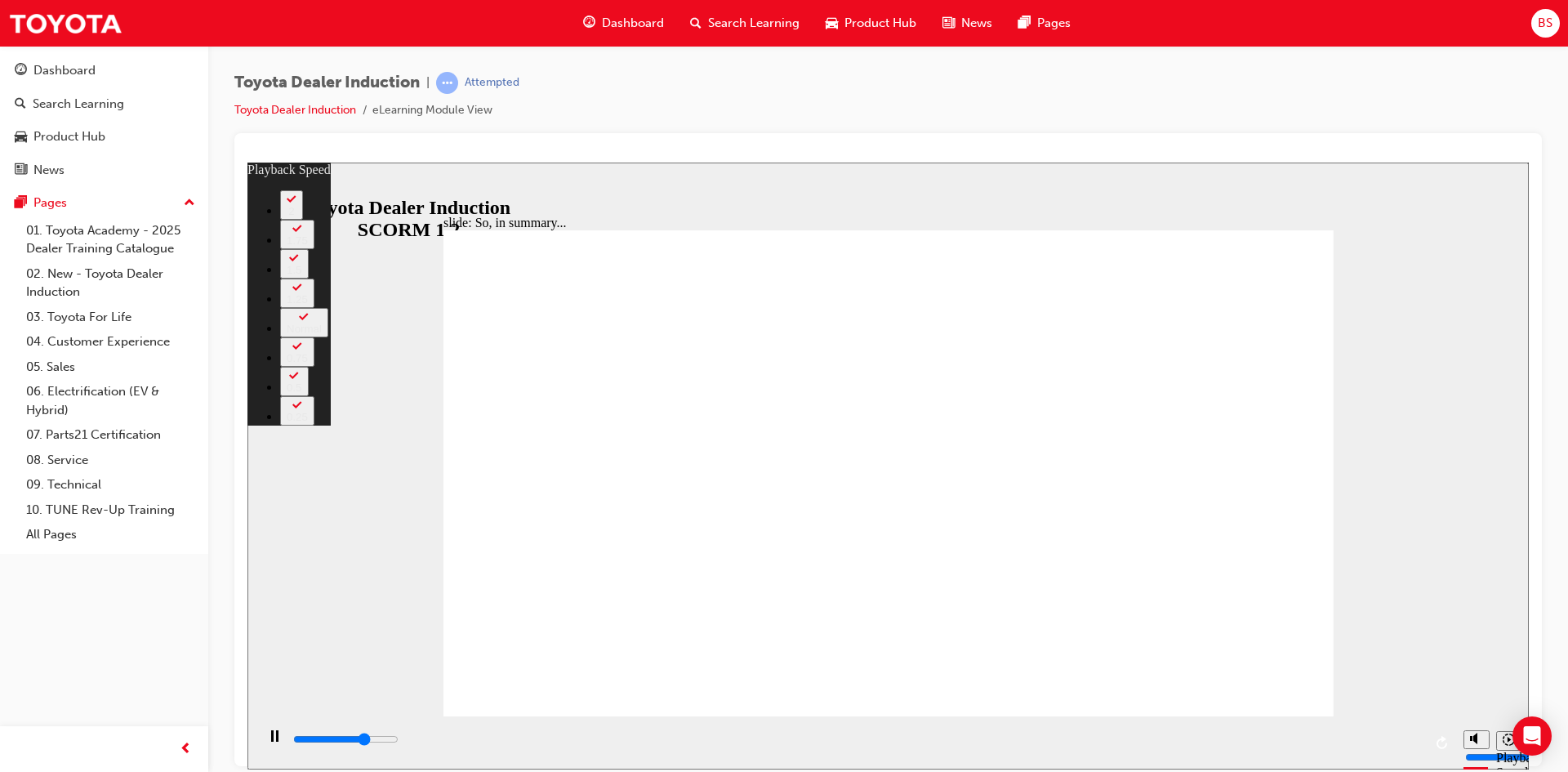 type on "4600" 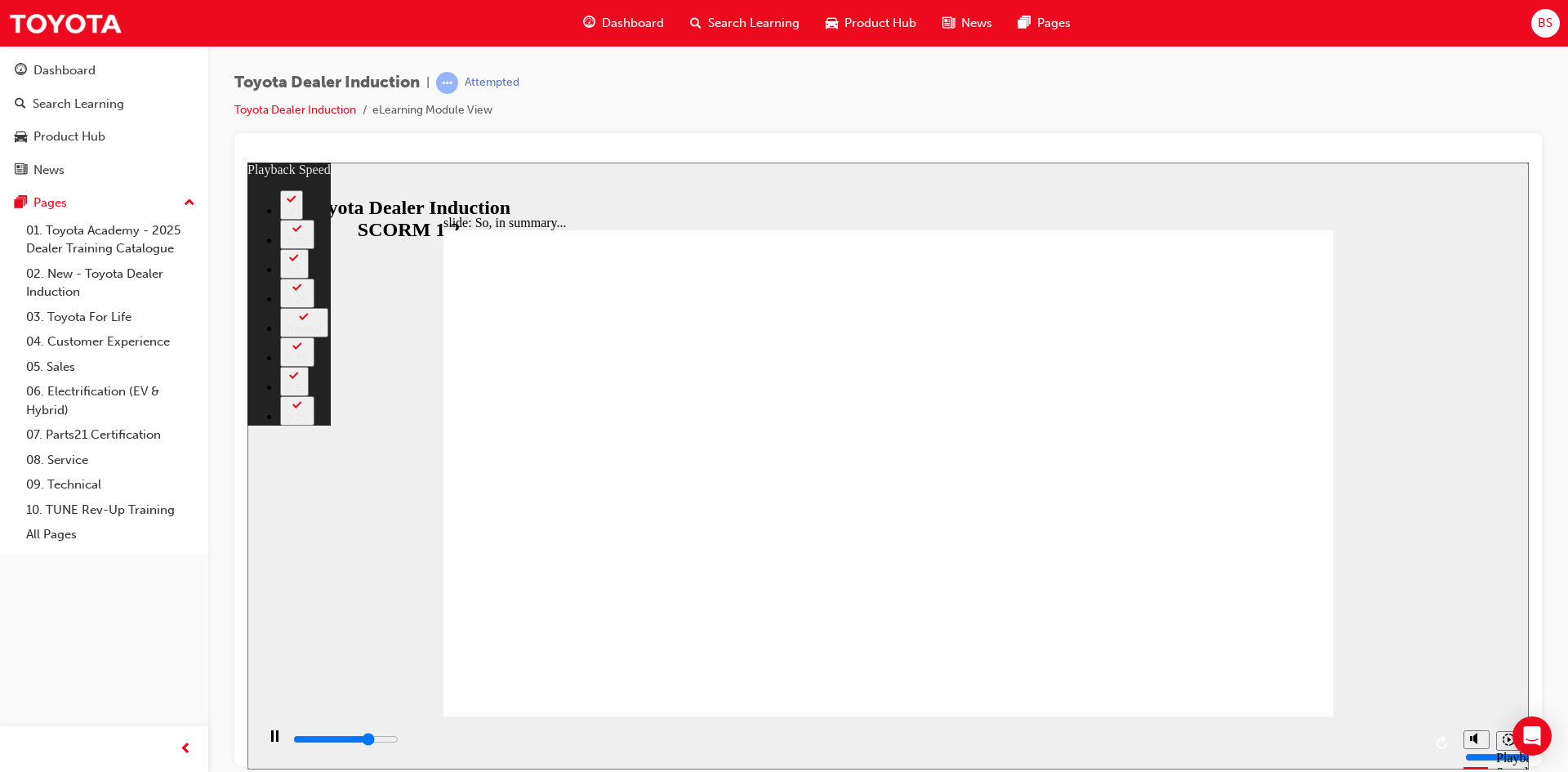 type on "4900" 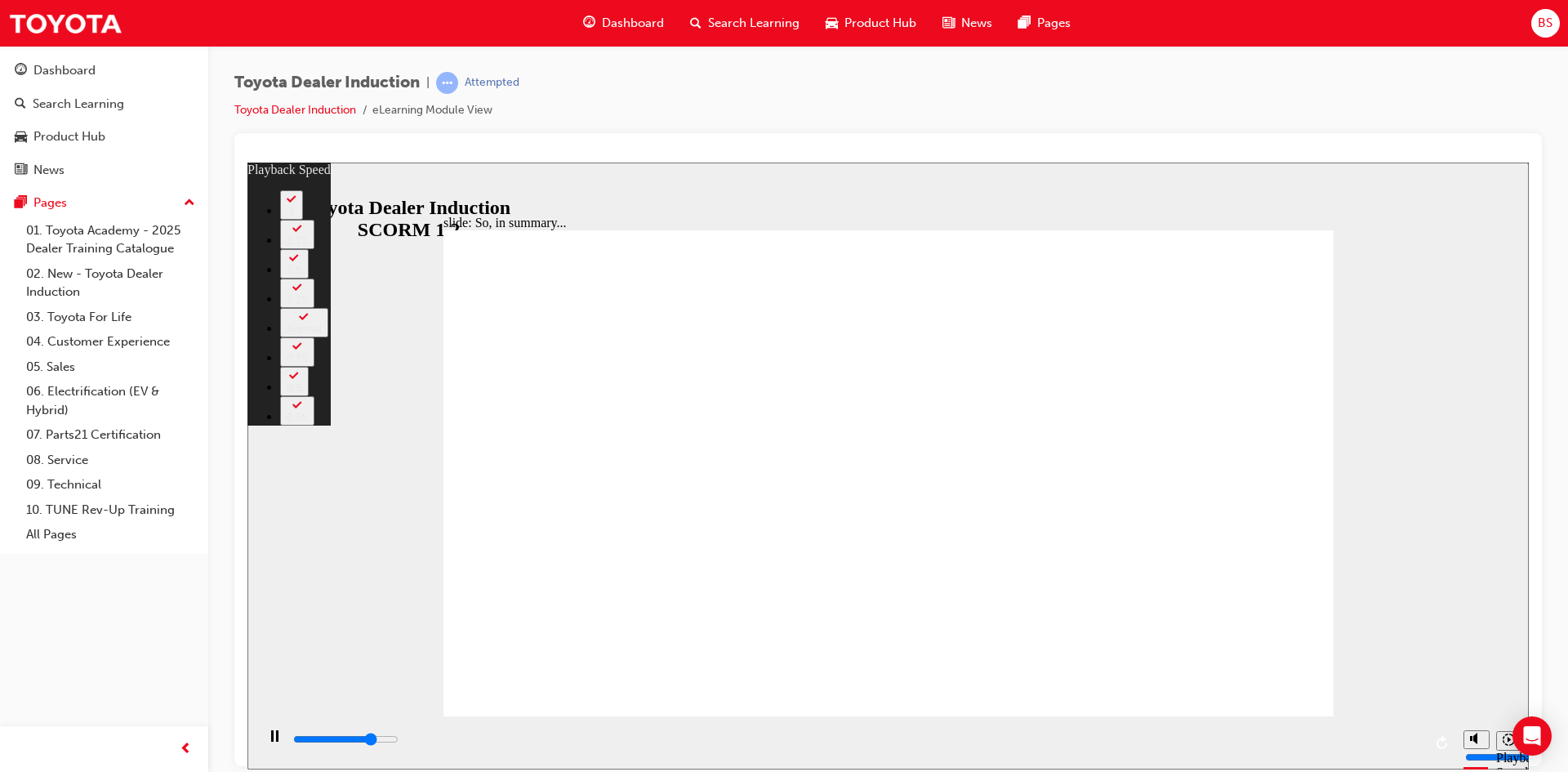 type on "5100" 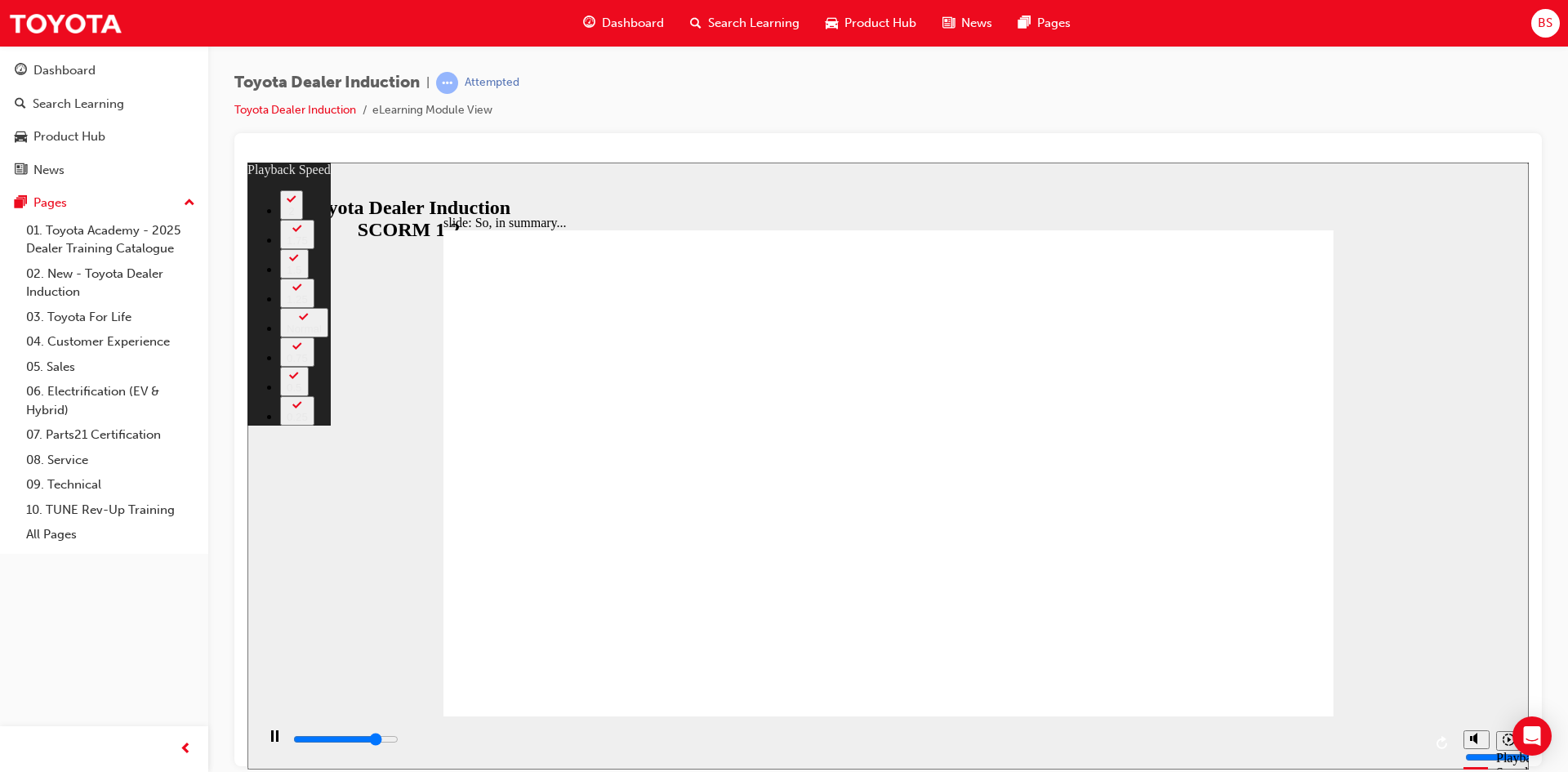 type on "5400" 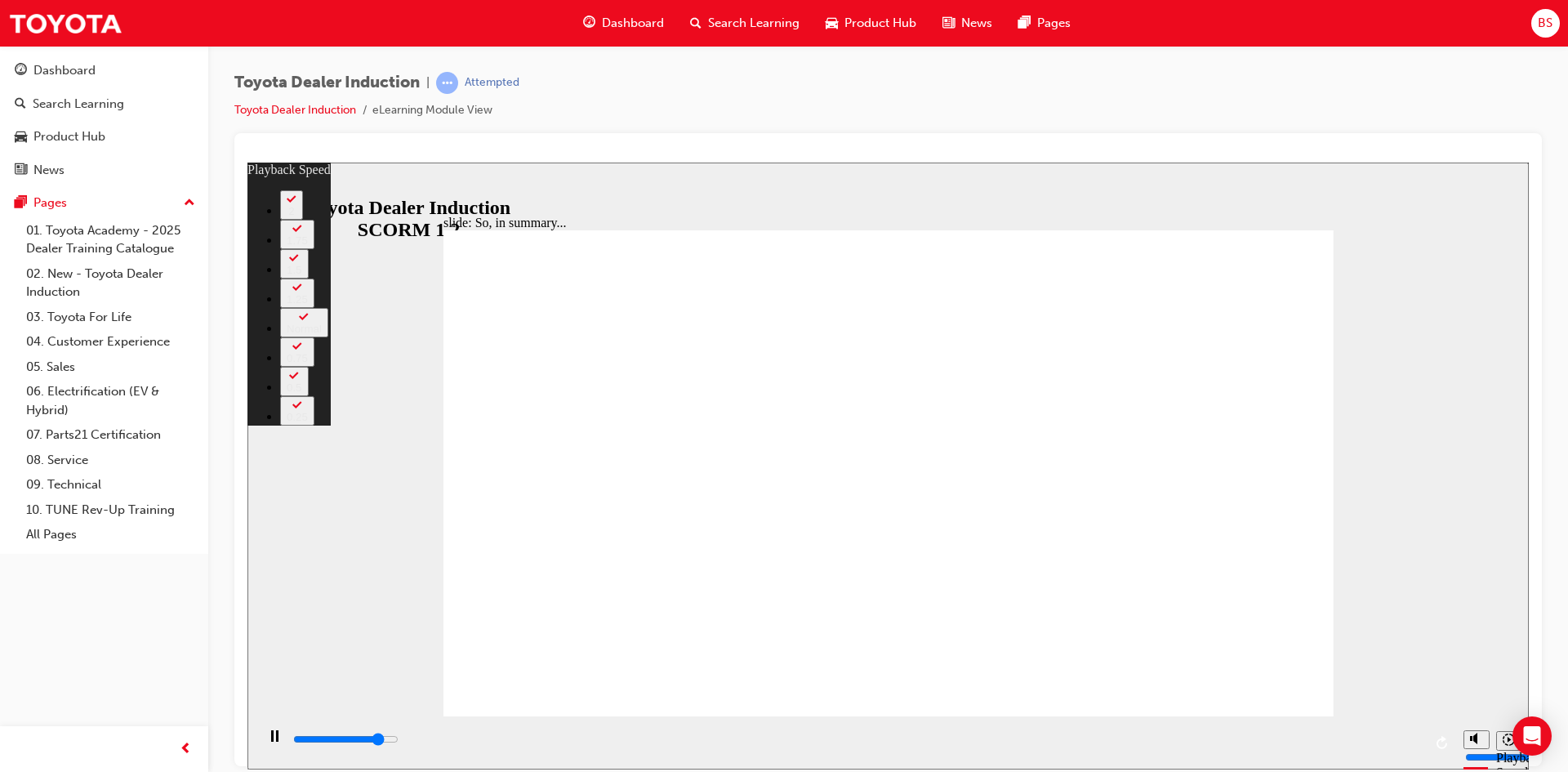 type on "5600" 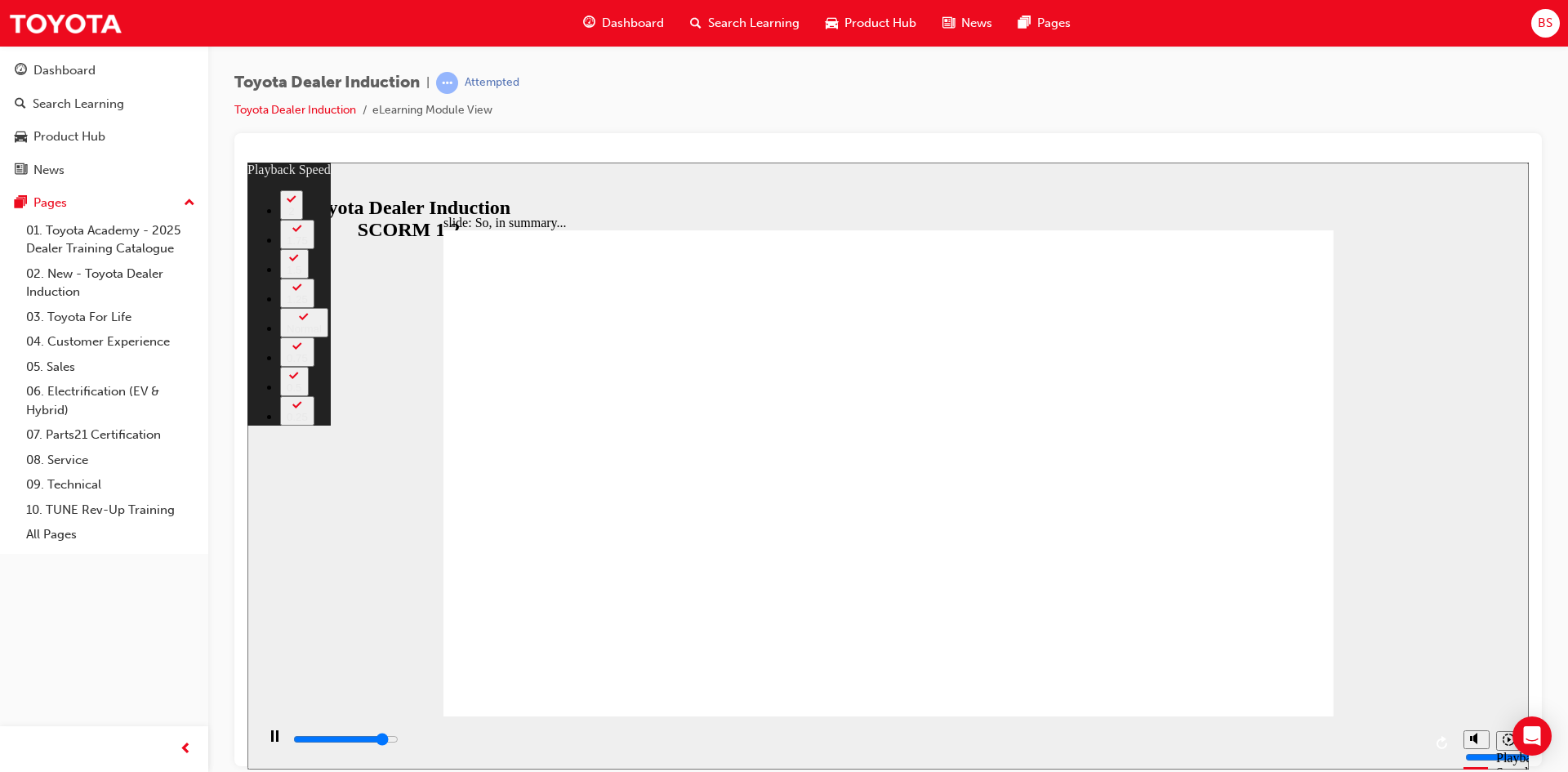 type on "5900" 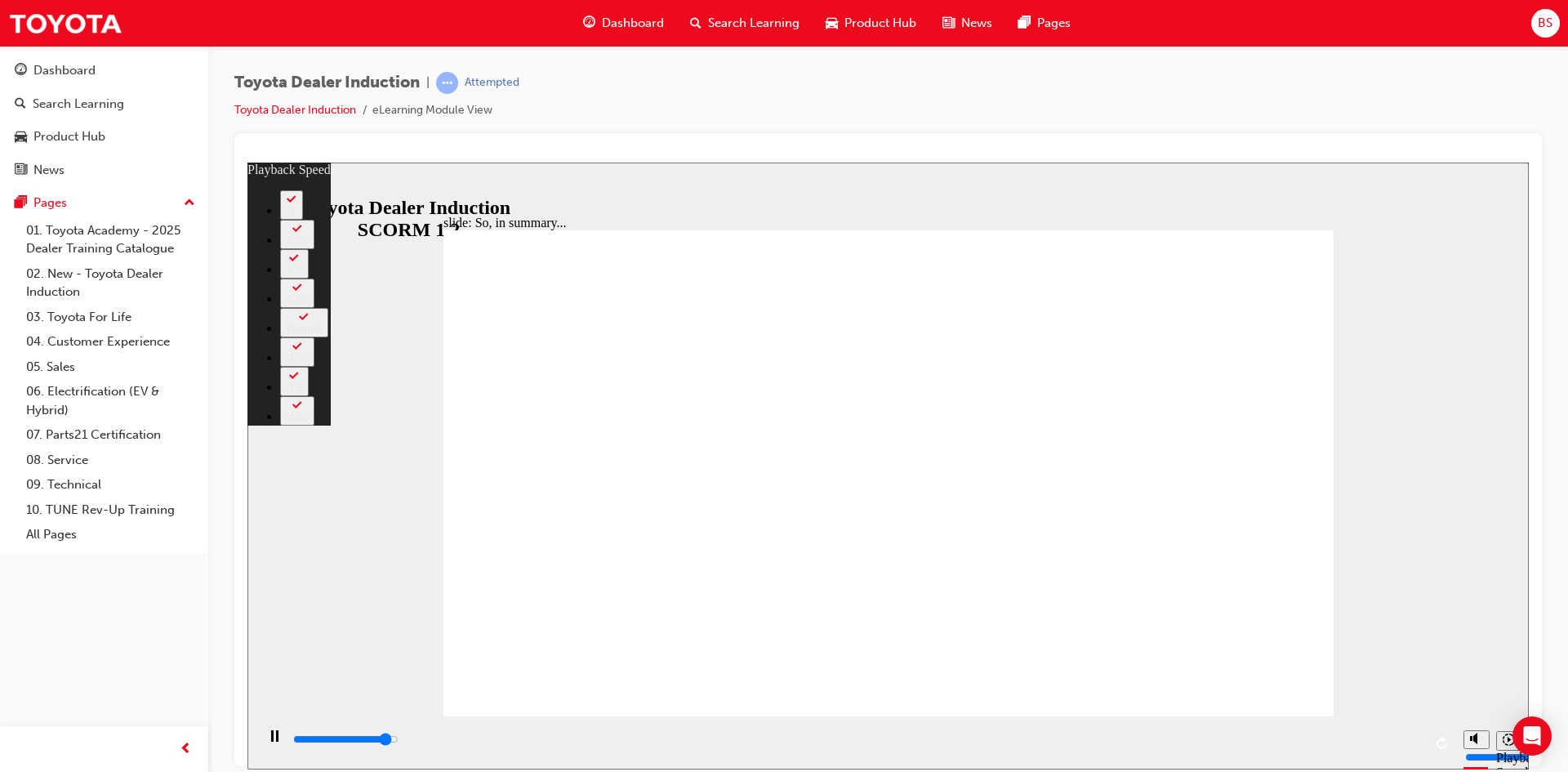 type on "6100" 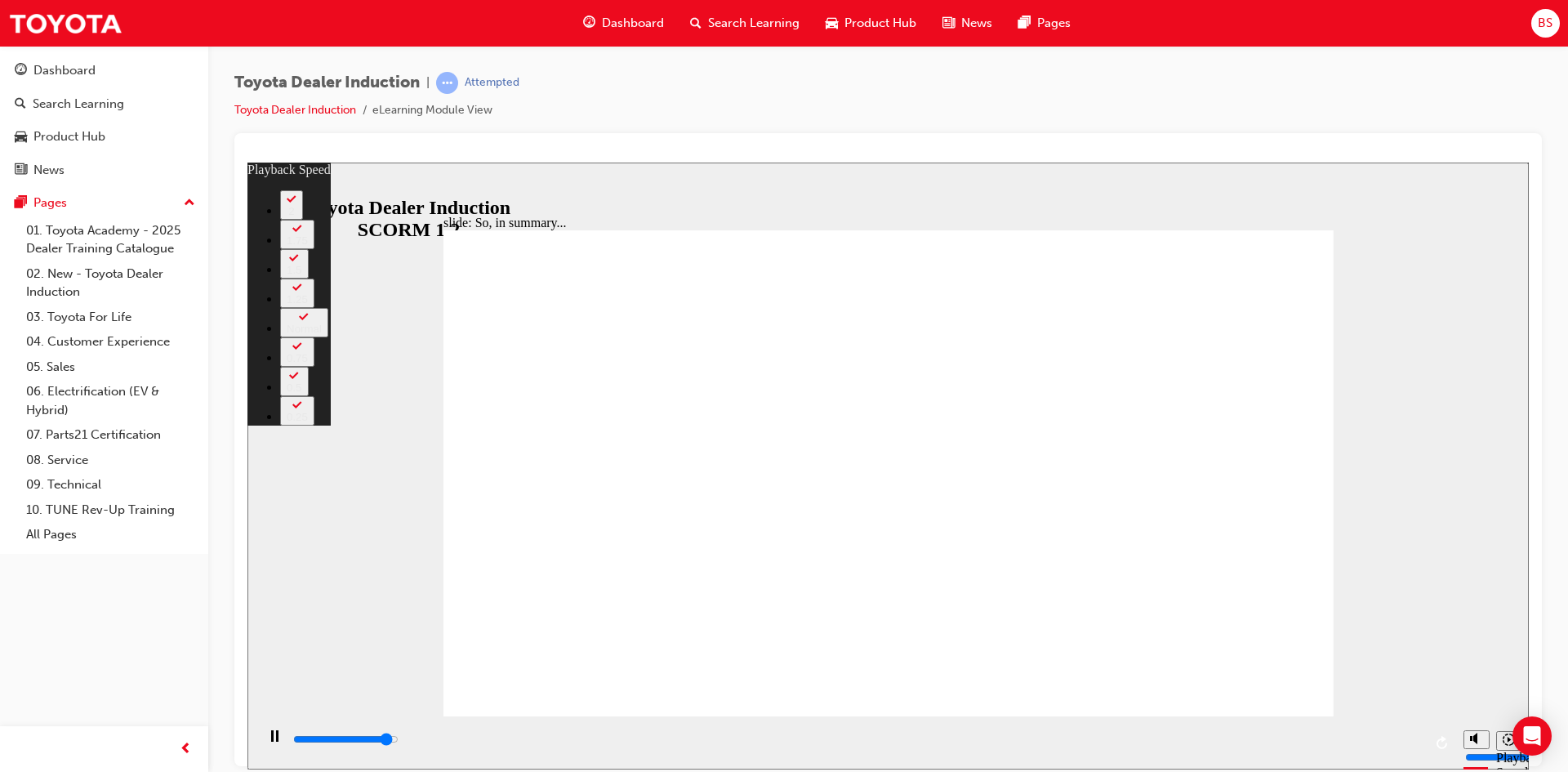 type on "6200" 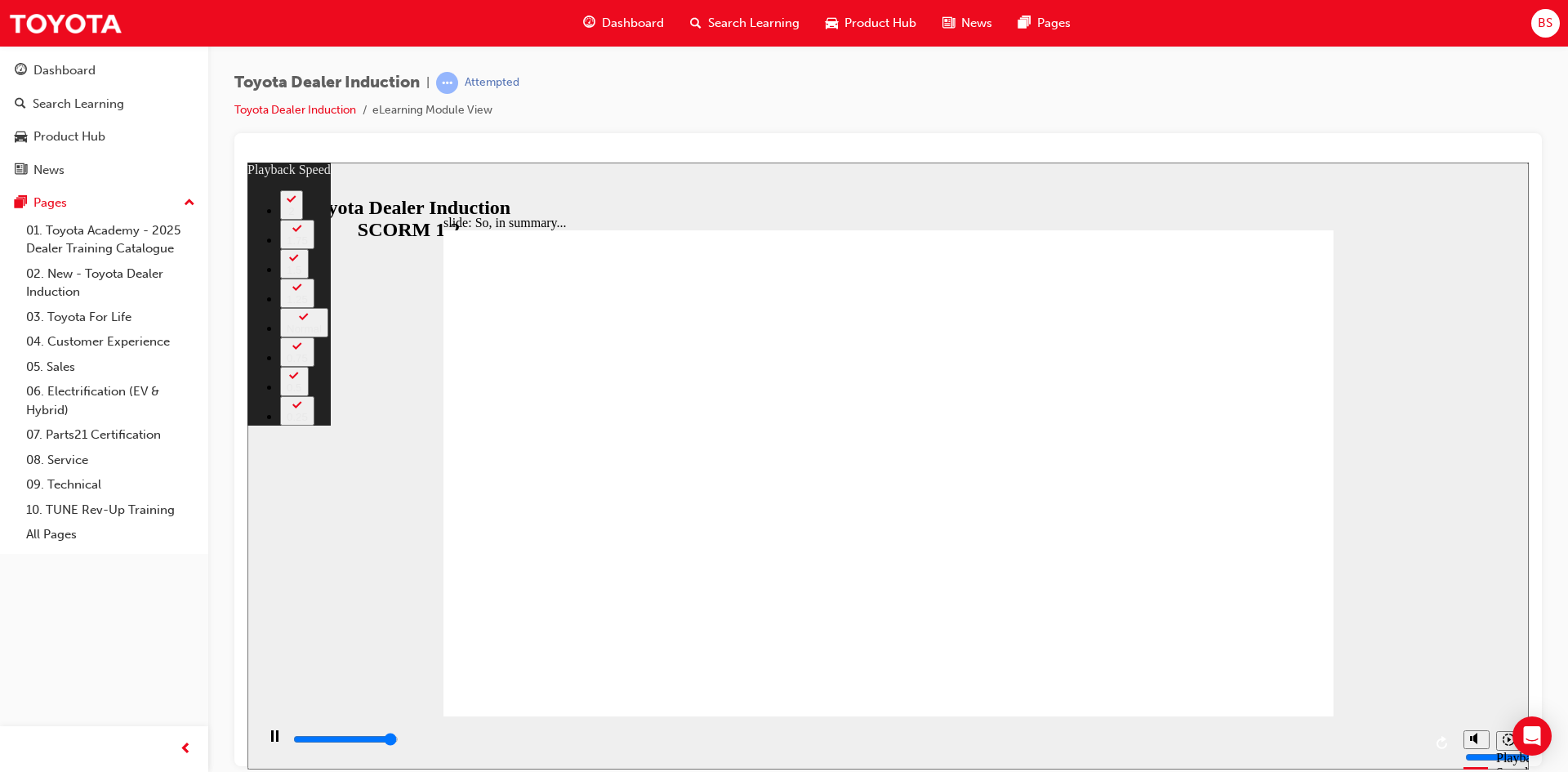 type on "6500" 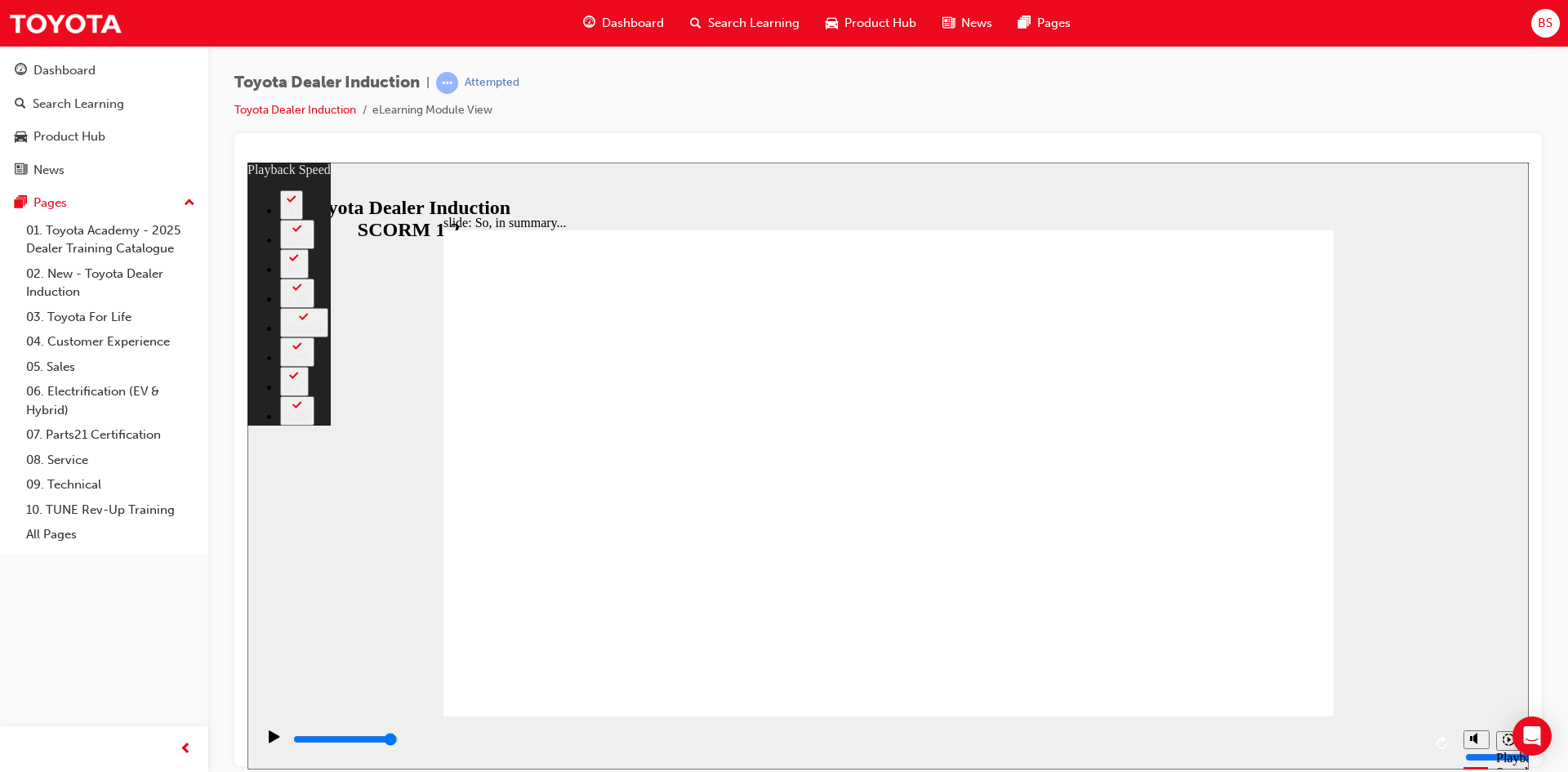 click 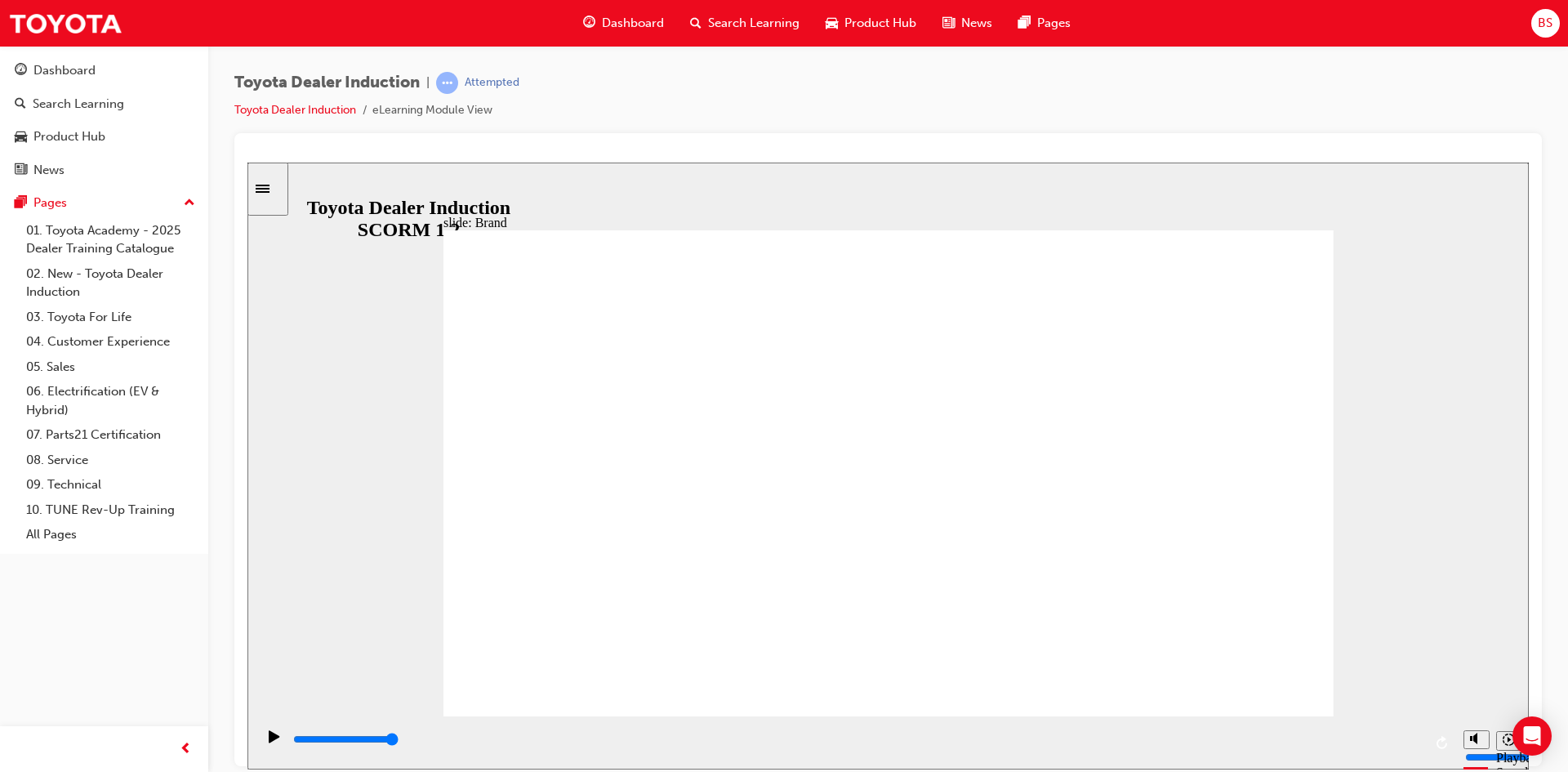 click 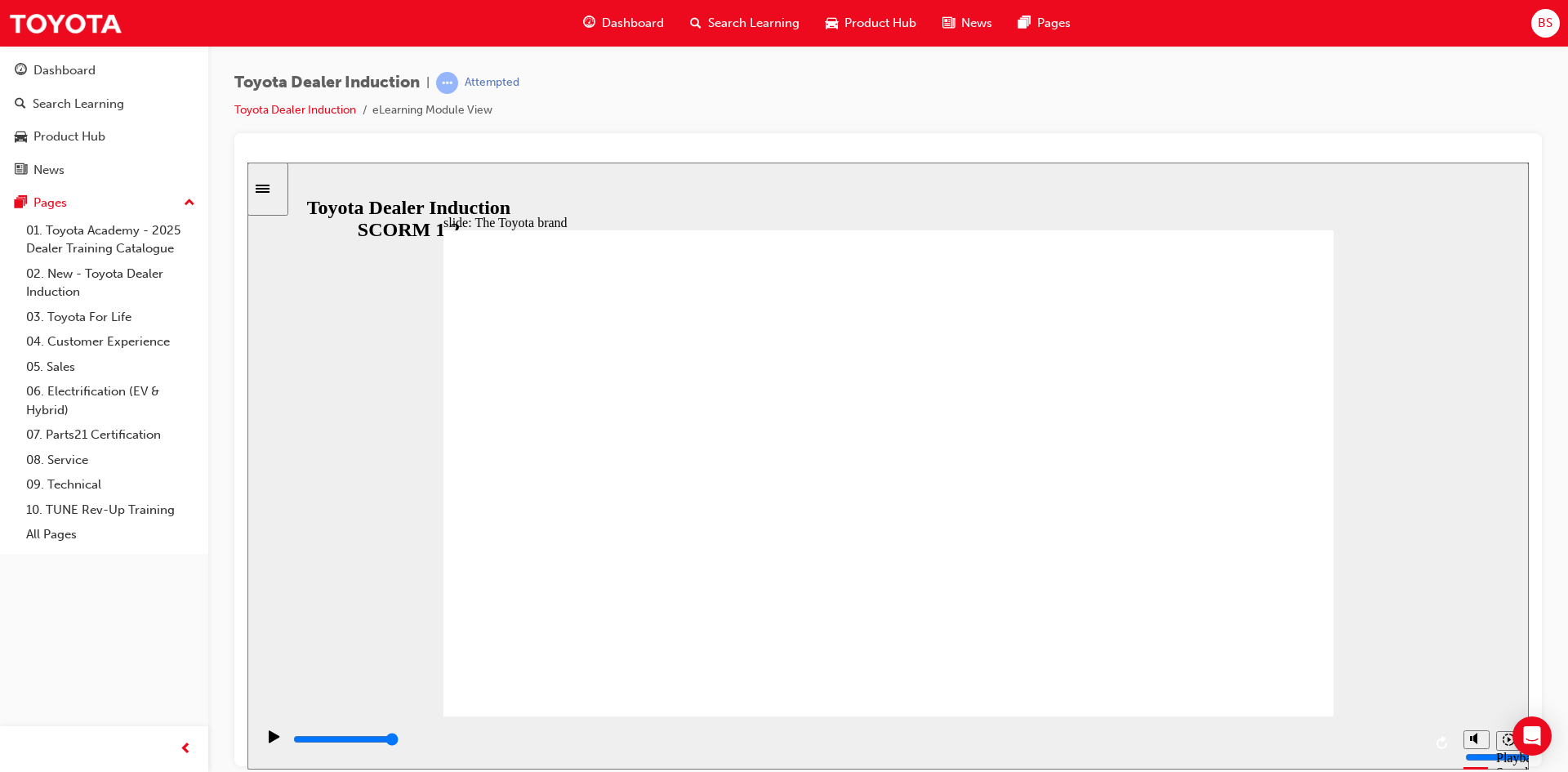 click 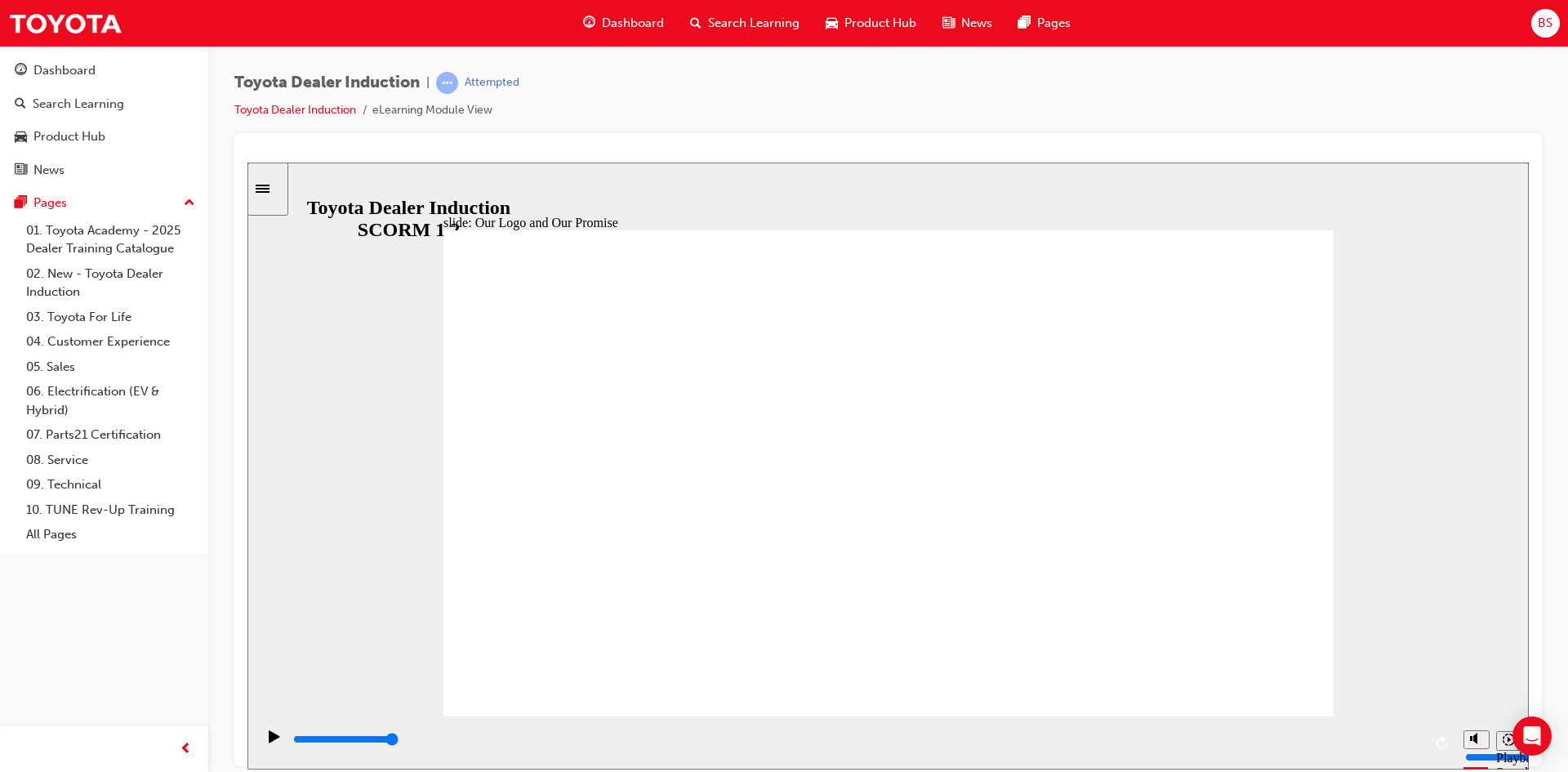 click 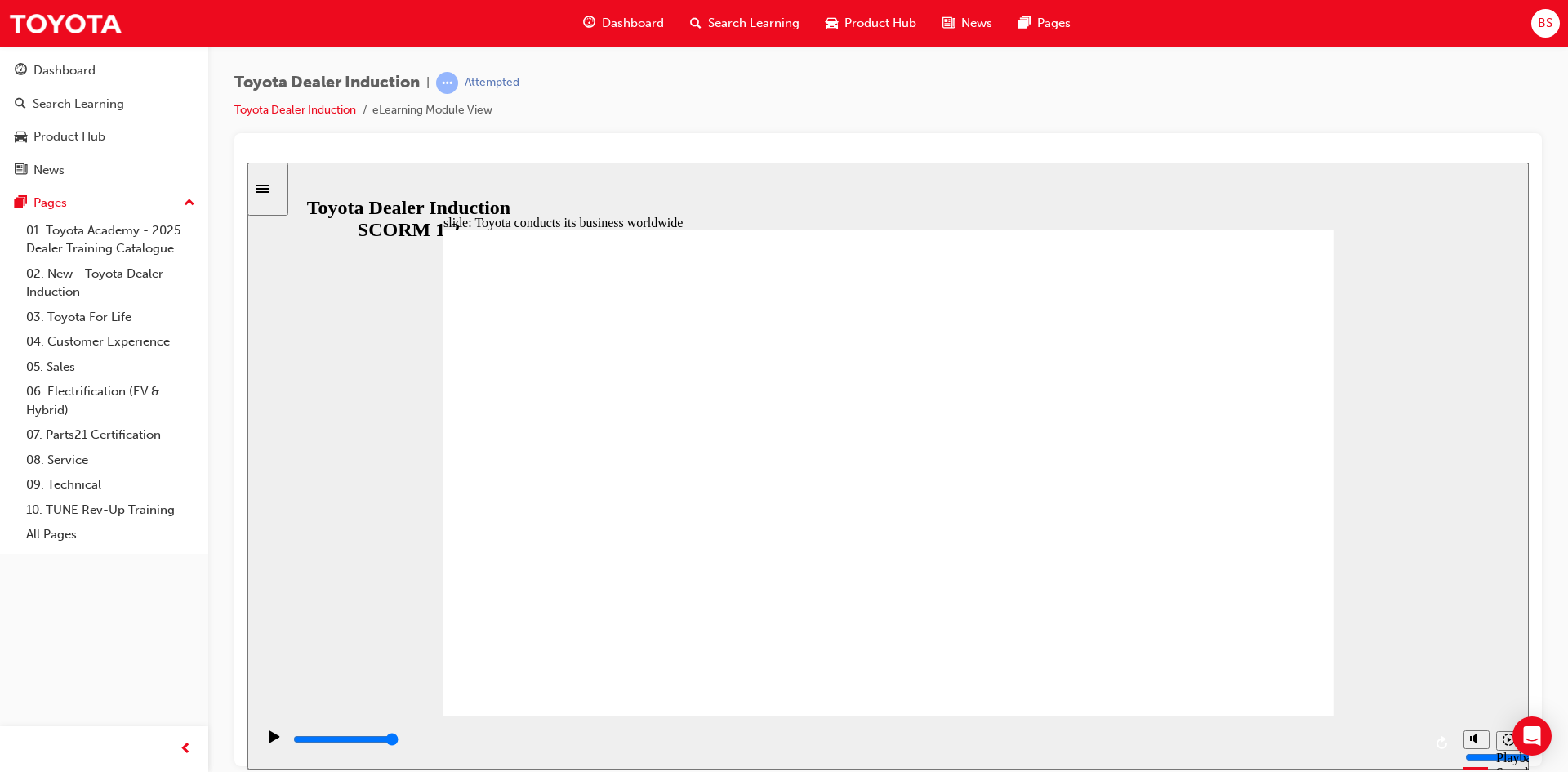 click 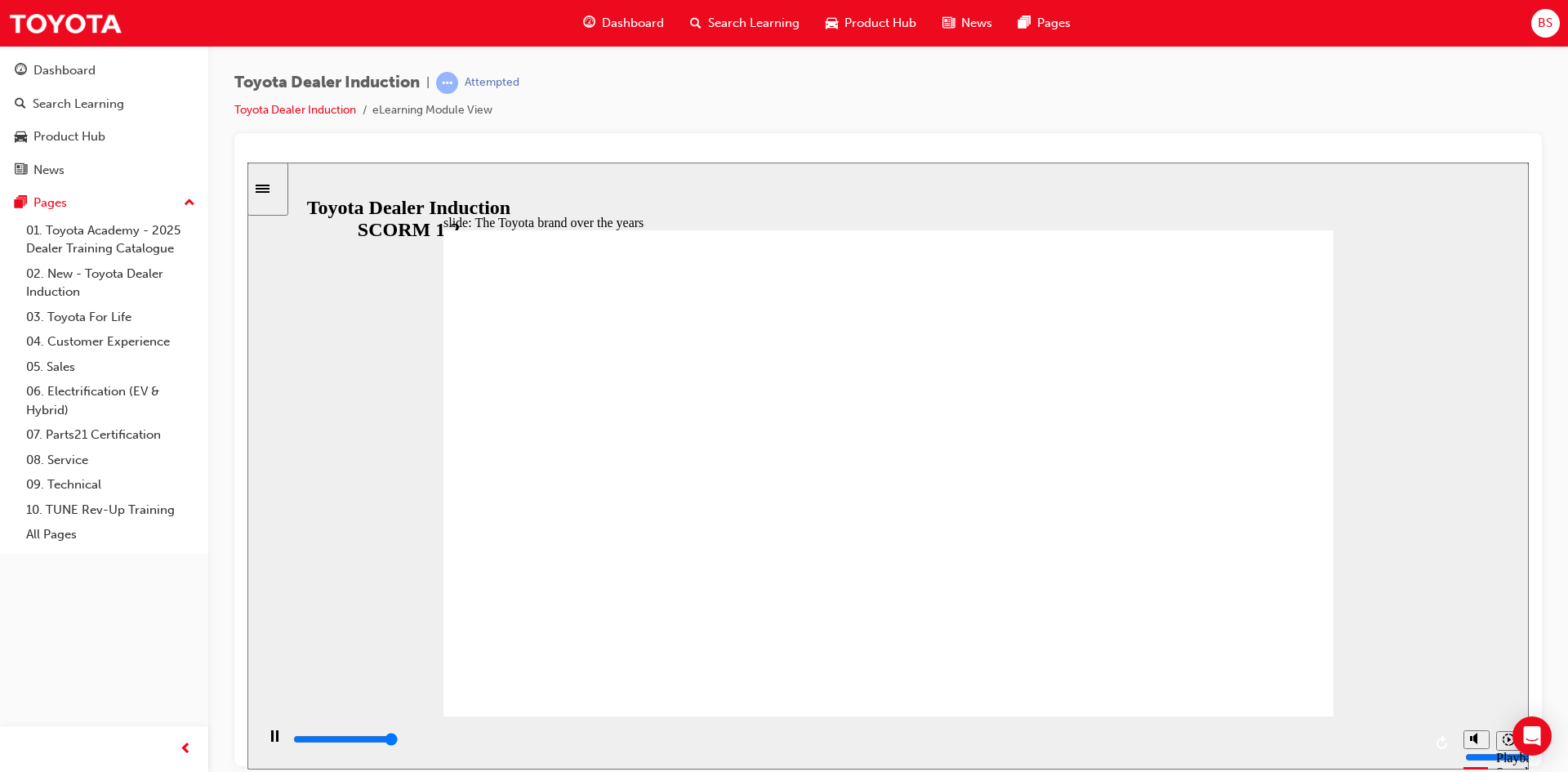 type on "8400" 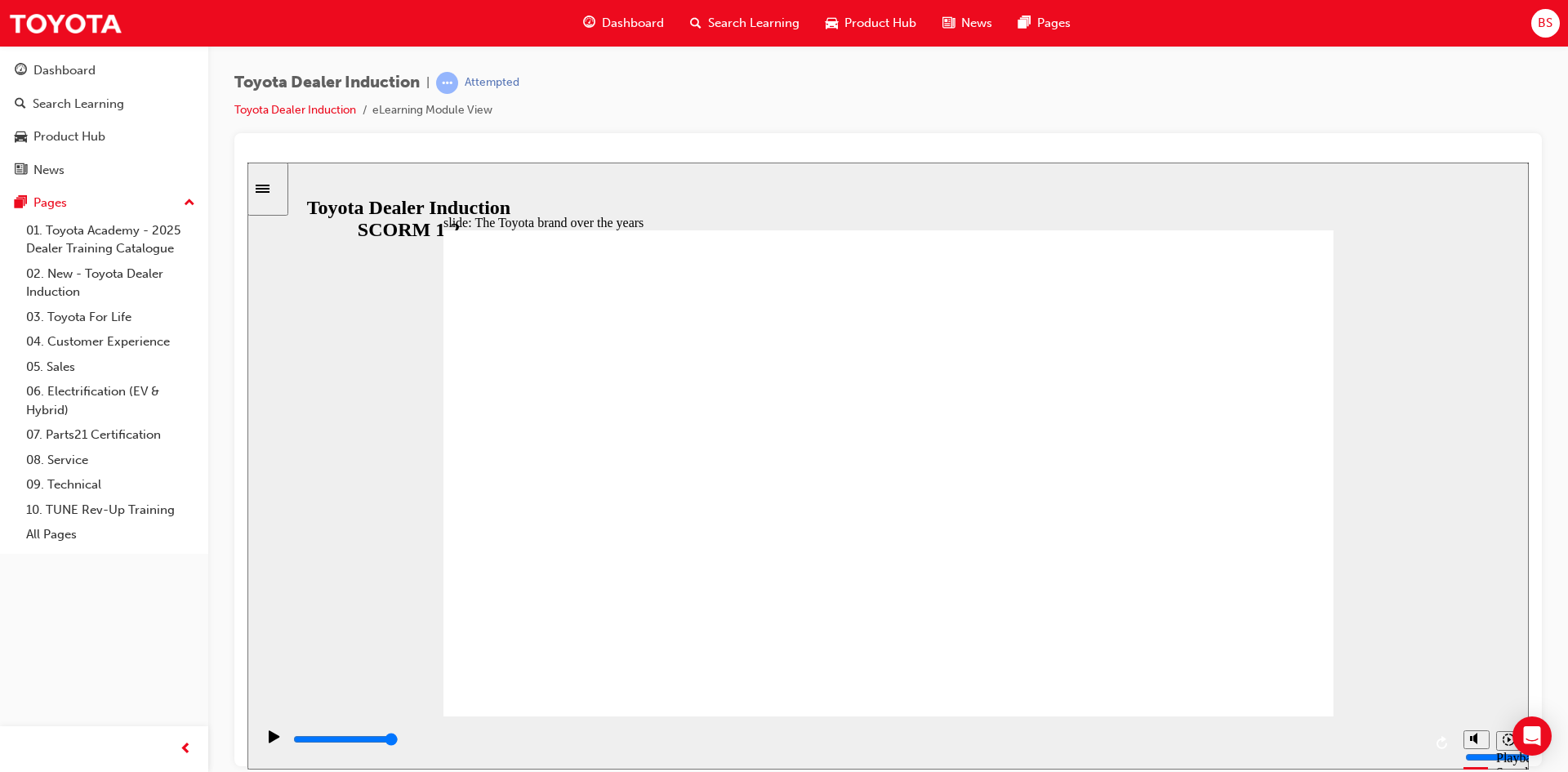 click 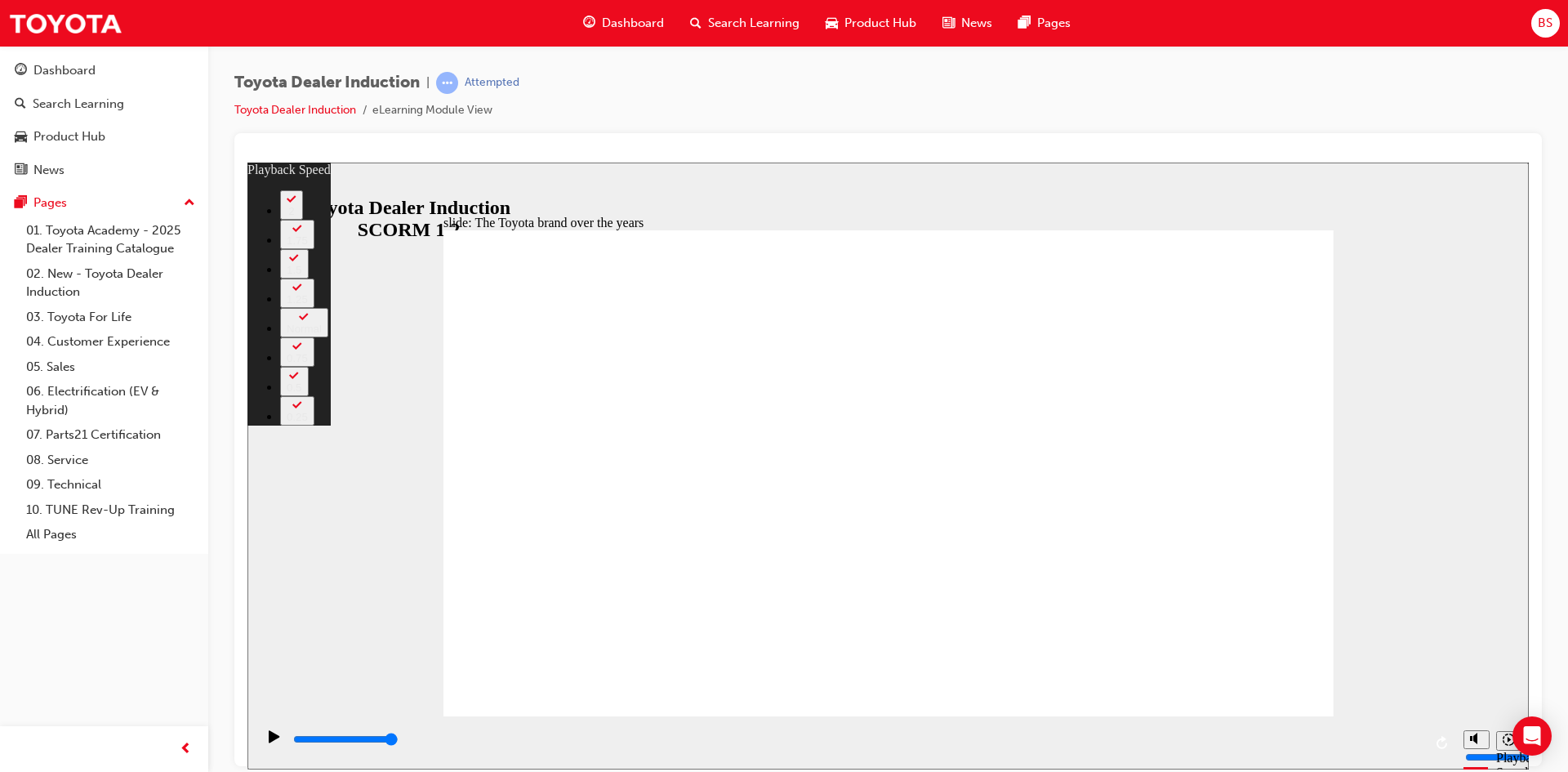 click 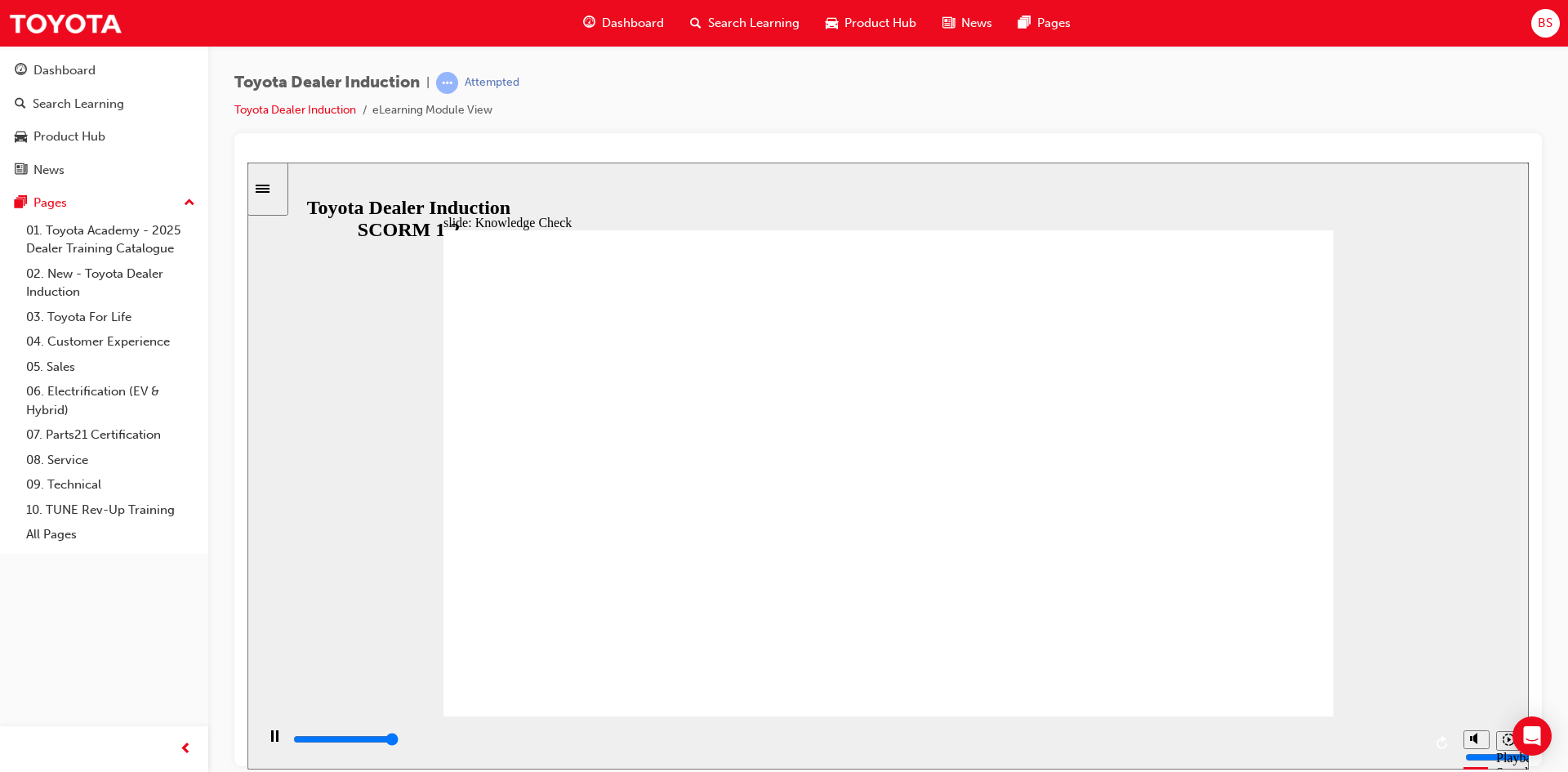 type on "5000" 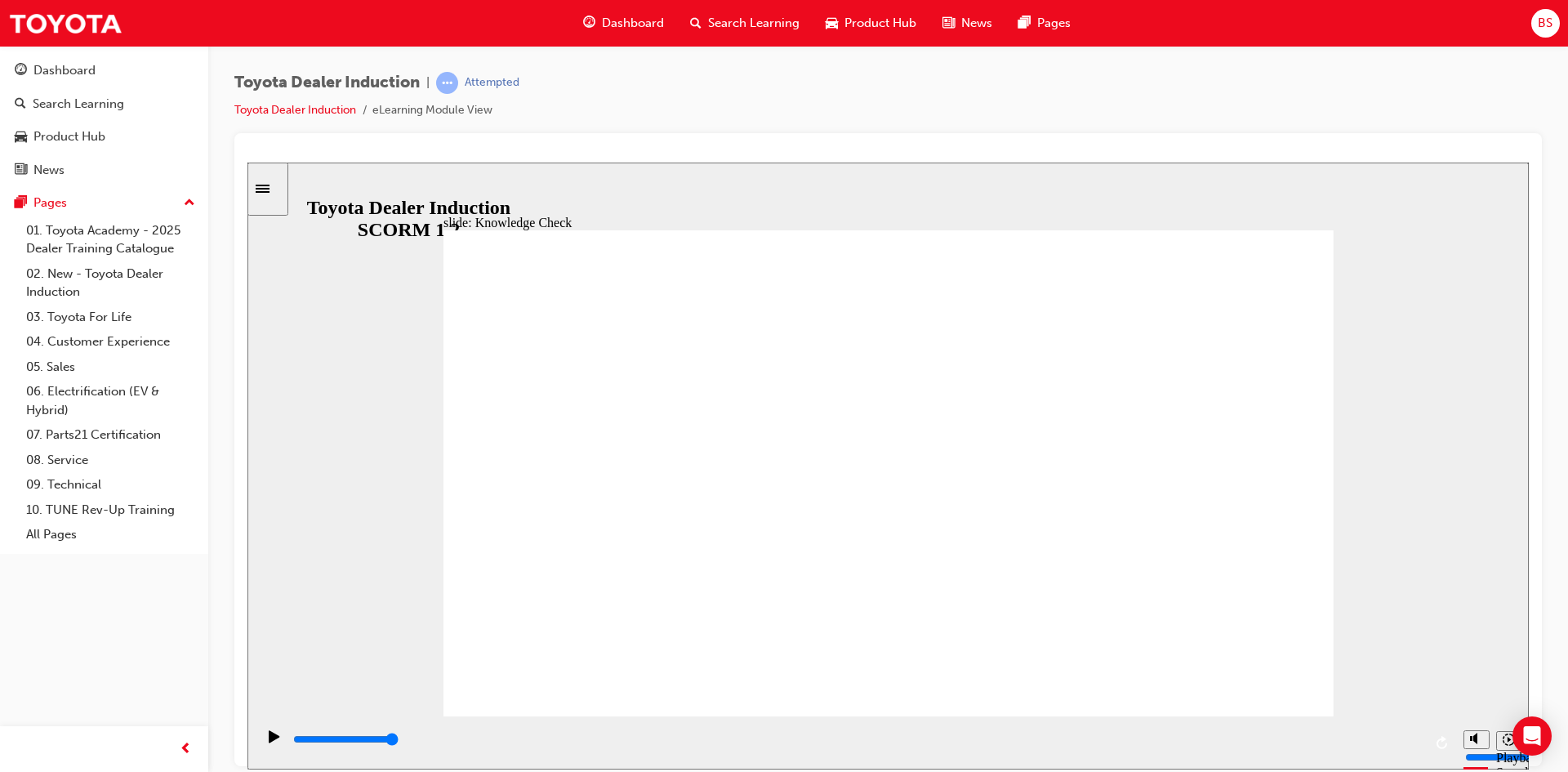 radio on "true" 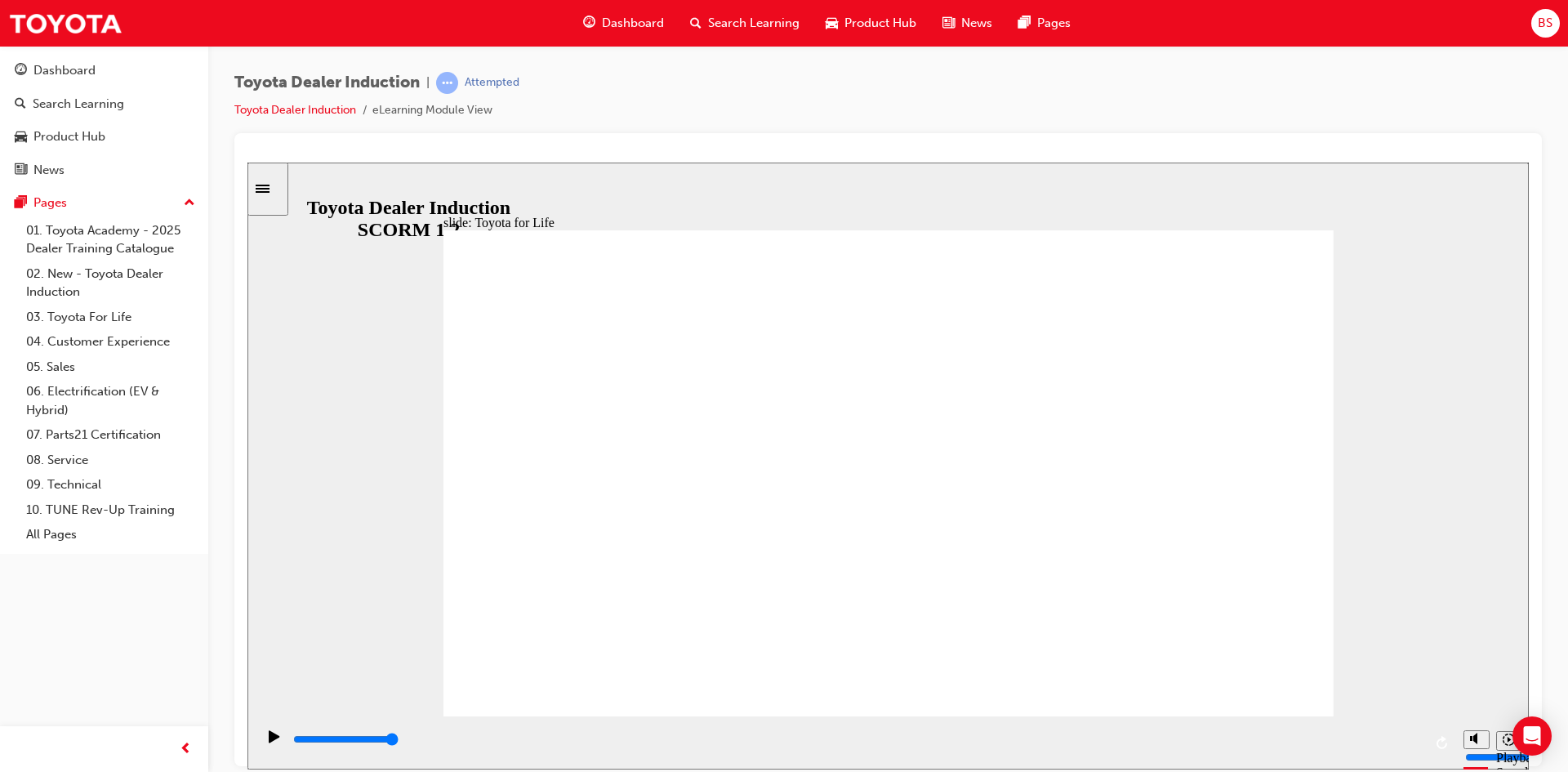 click 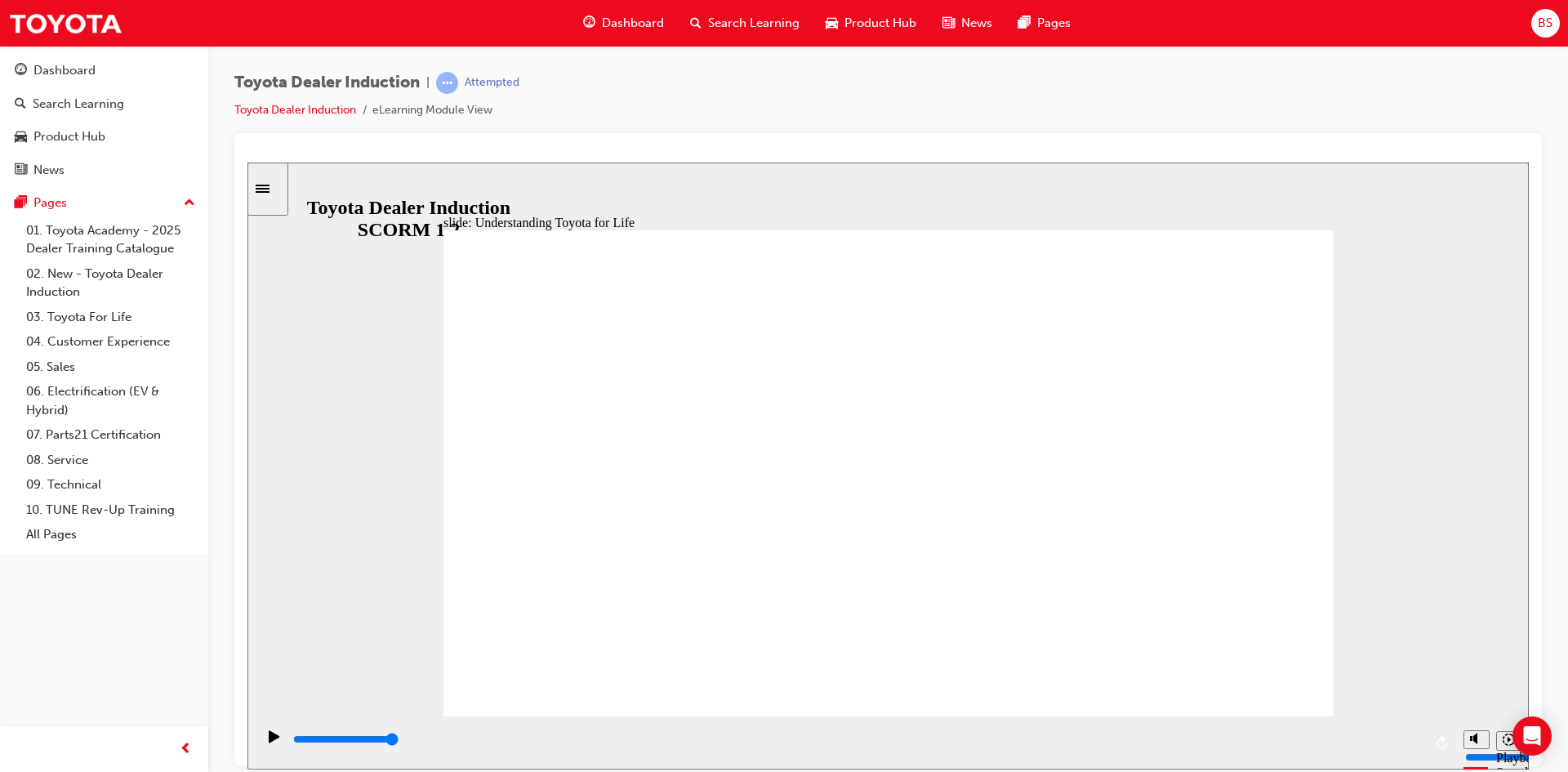click 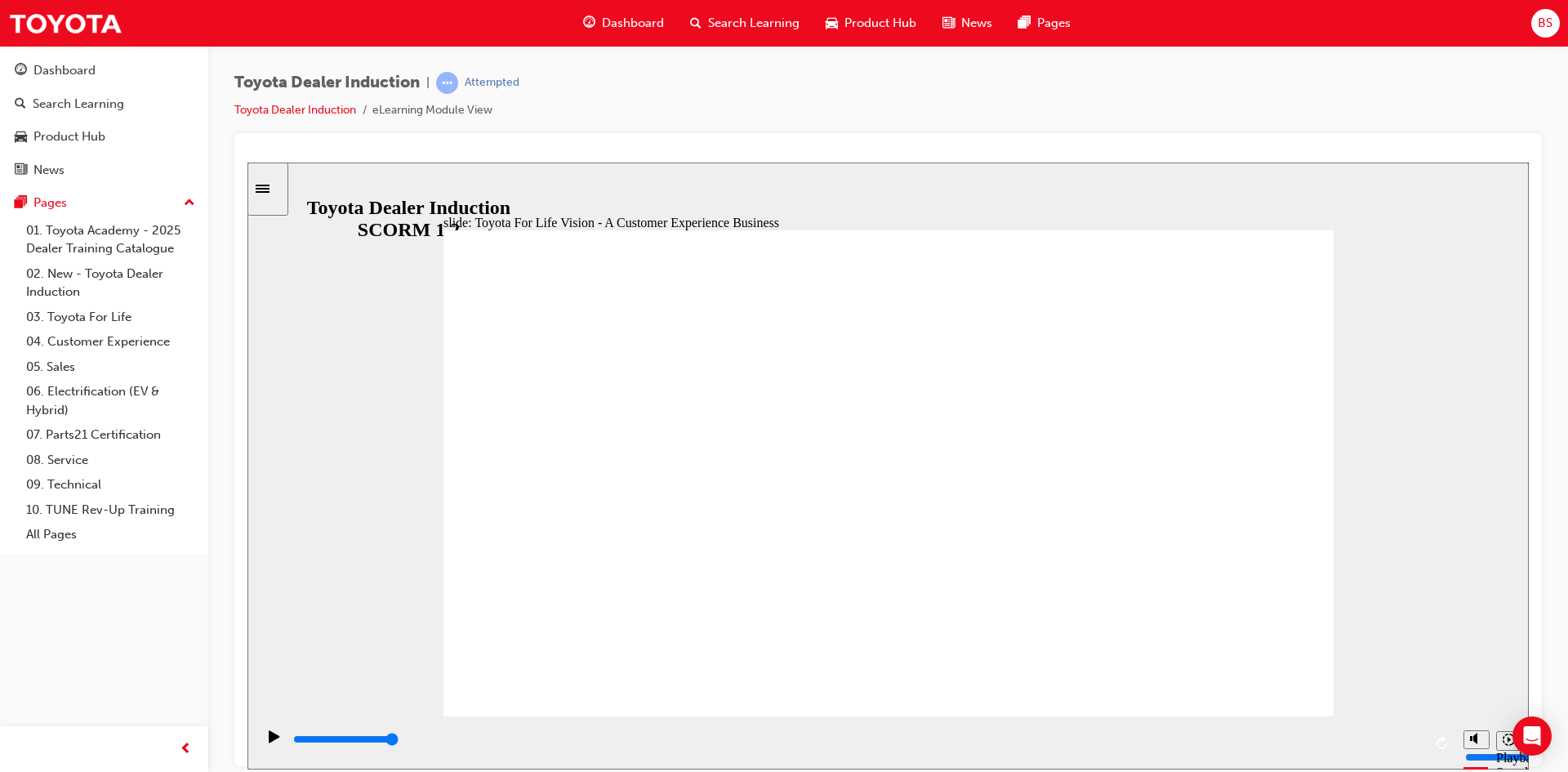 click 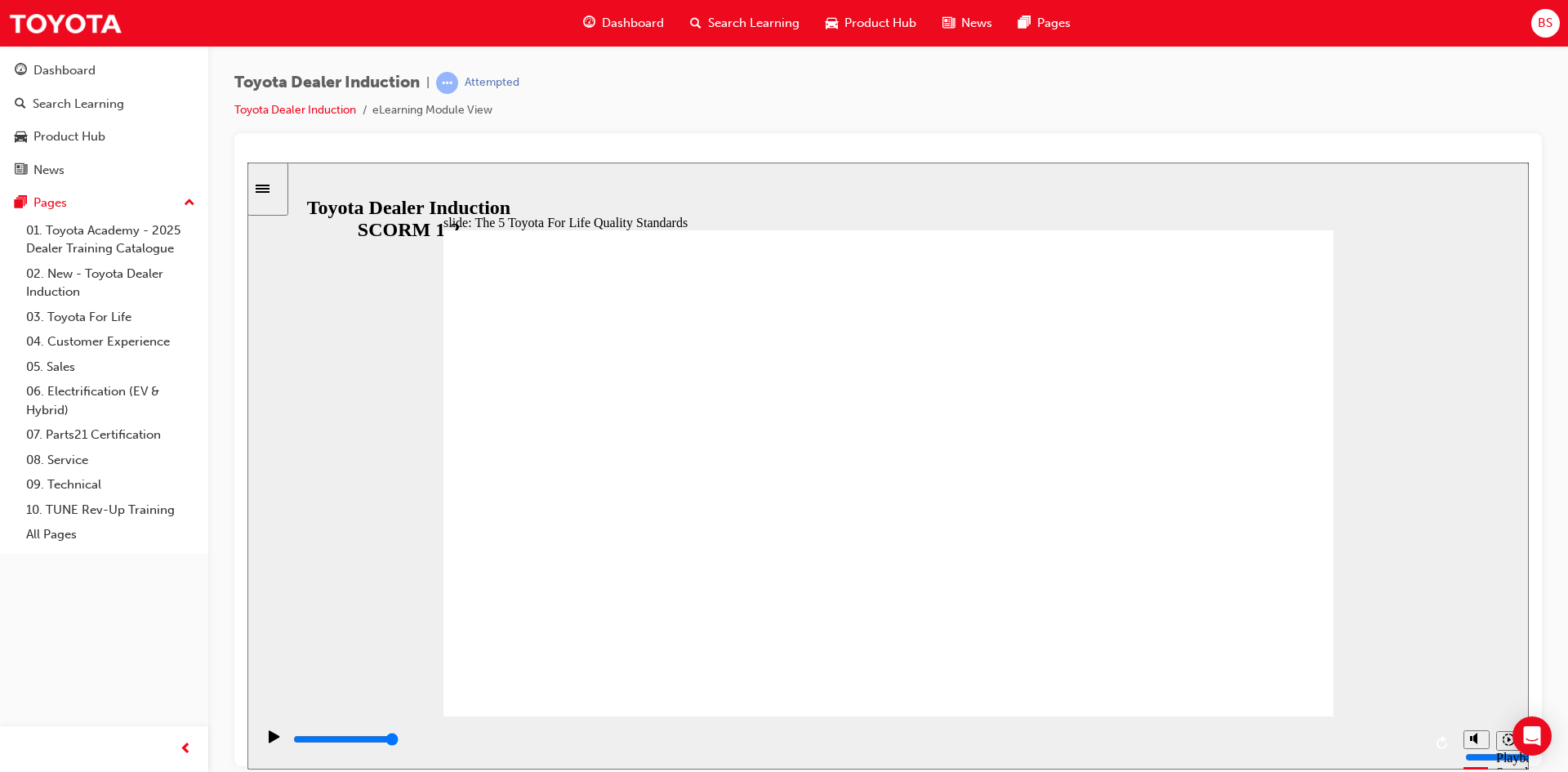 click 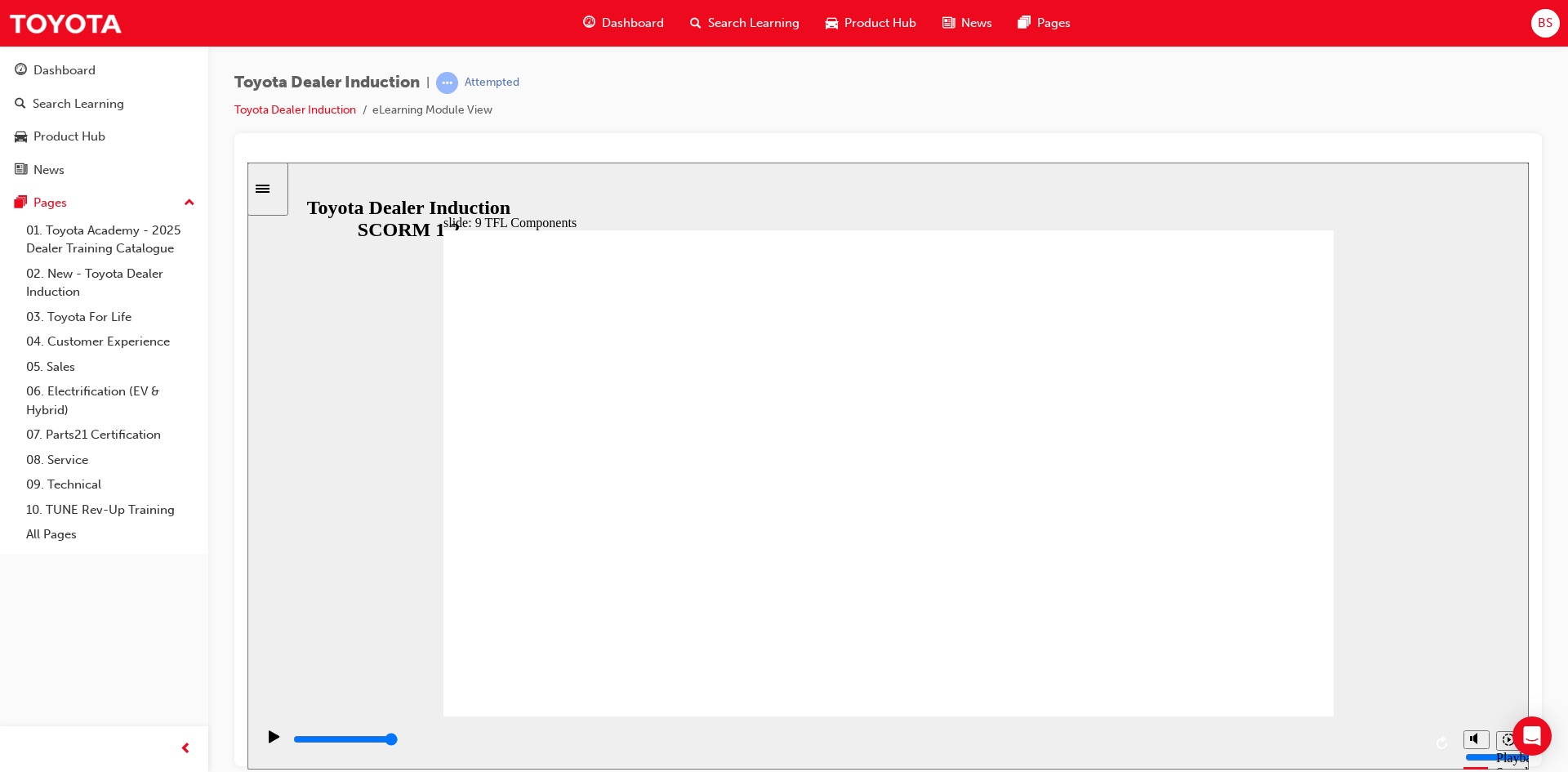 click 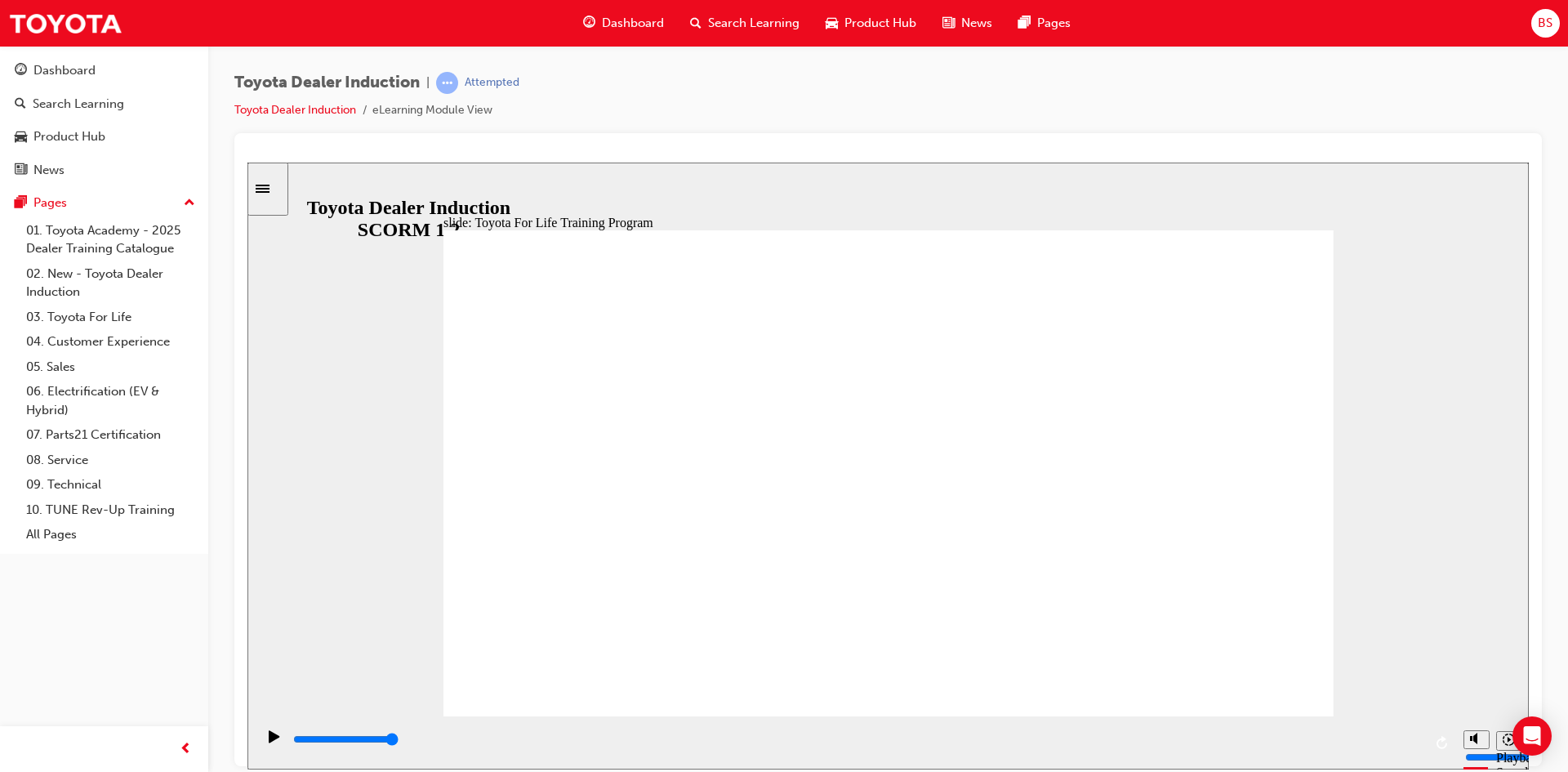 drag, startPoint x: 1270, startPoint y: 678, endPoint x: 1220, endPoint y: 252, distance: 428.92424 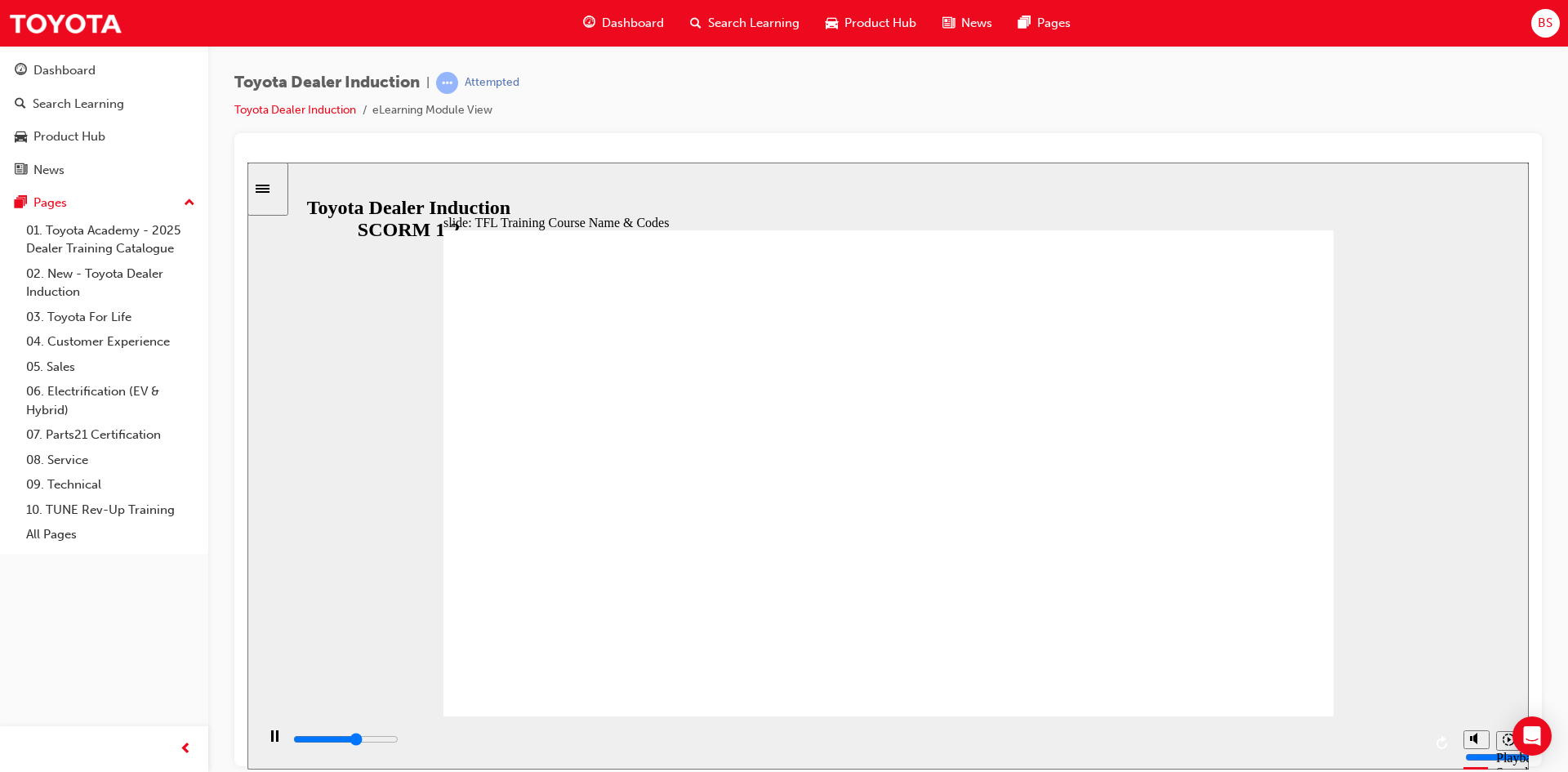 type on "21000" 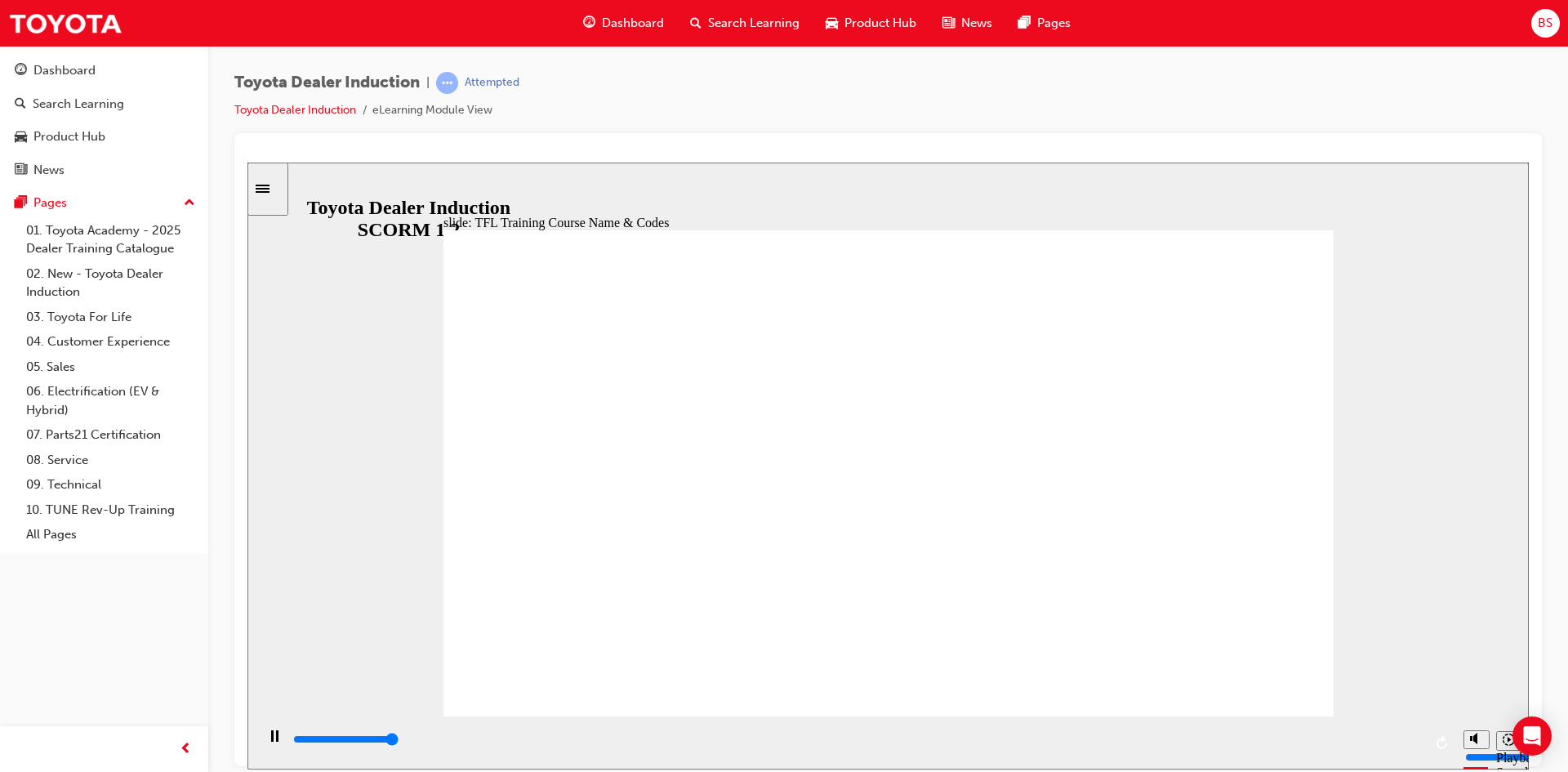 type on "34100" 